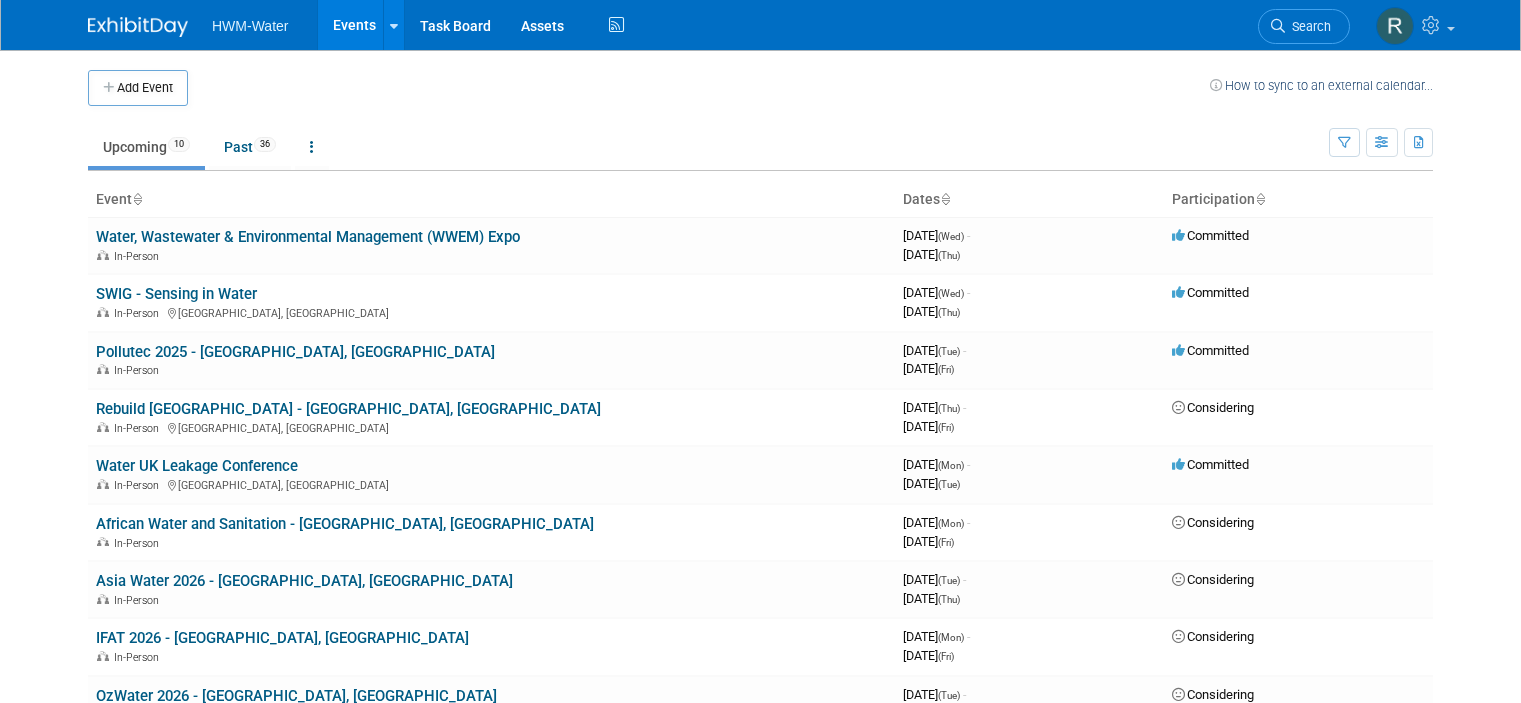 scroll, scrollTop: 0, scrollLeft: 0, axis: both 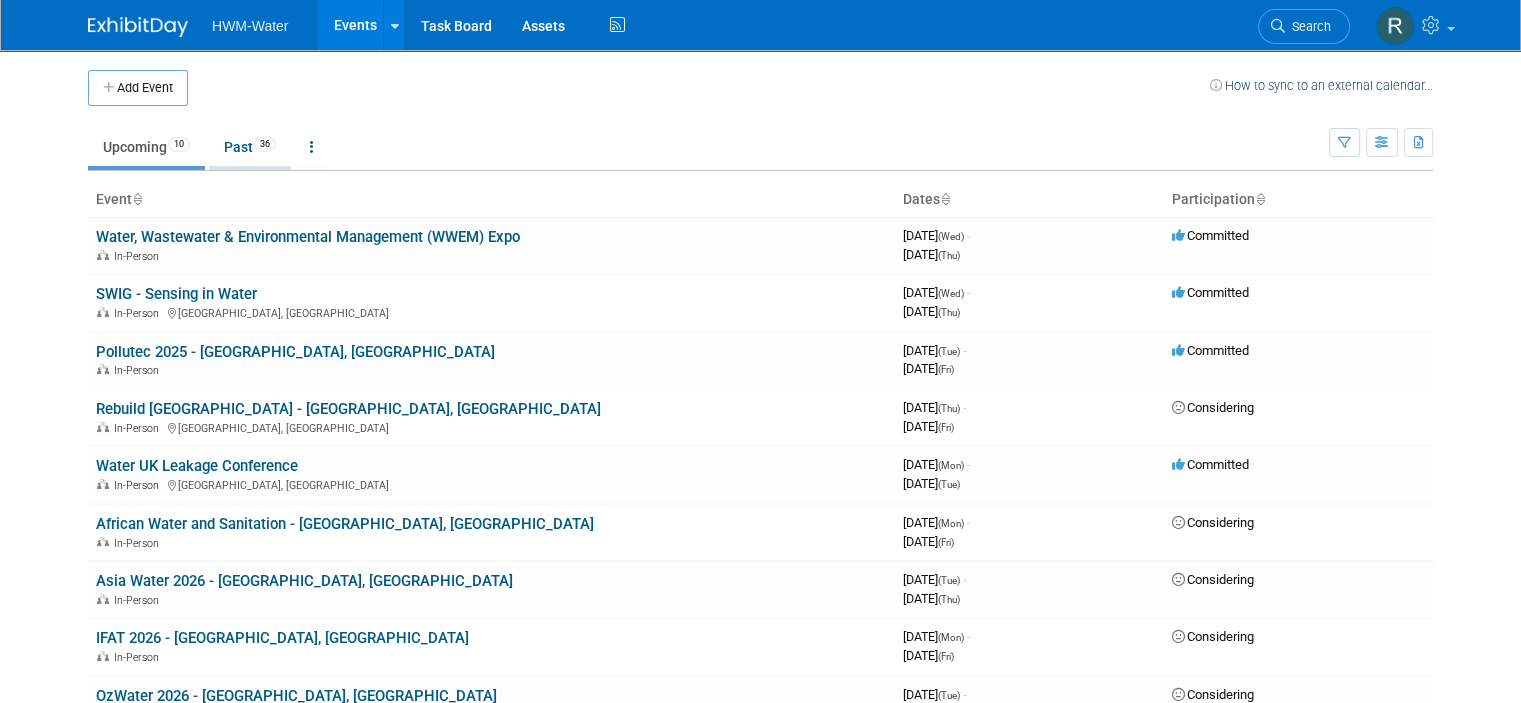 click on "Past
36" at bounding box center (250, 147) 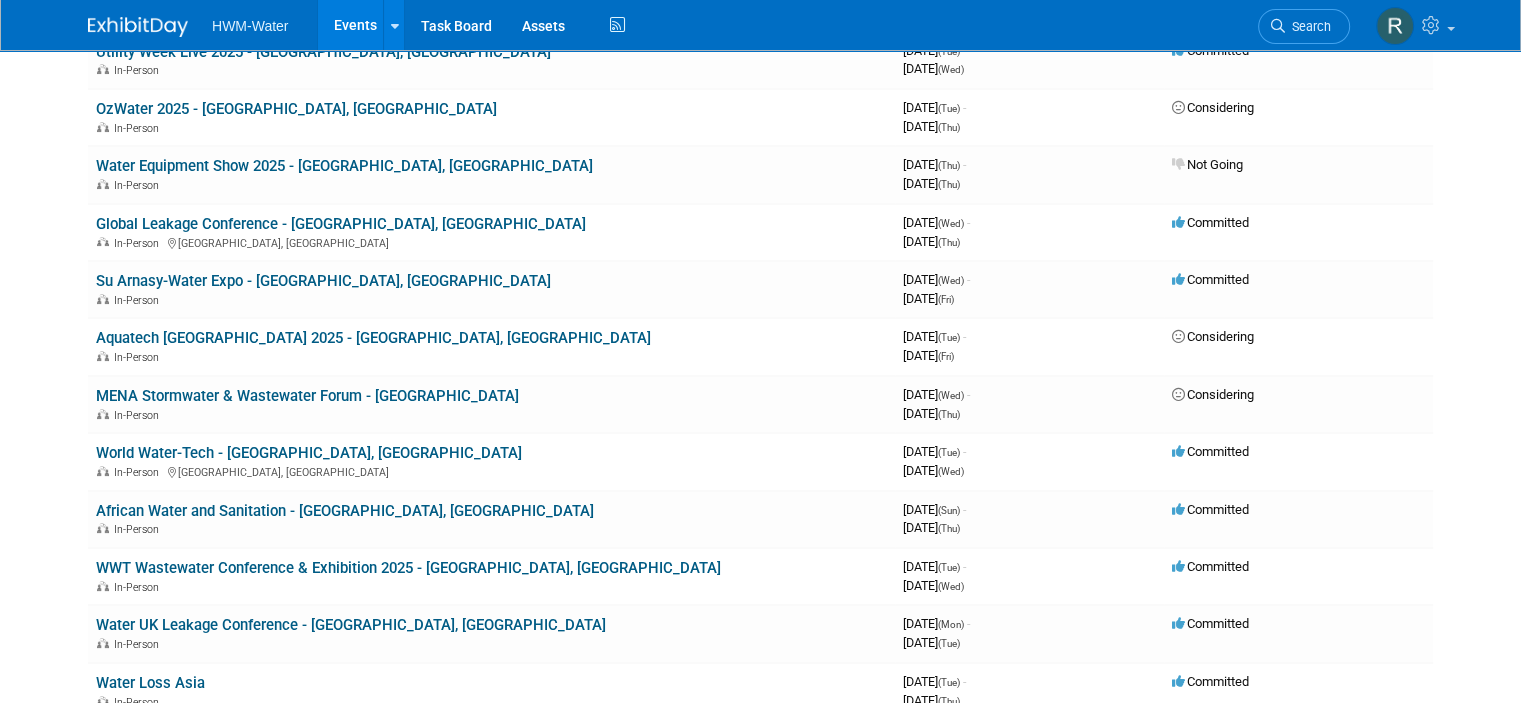 scroll, scrollTop: 400, scrollLeft: 0, axis: vertical 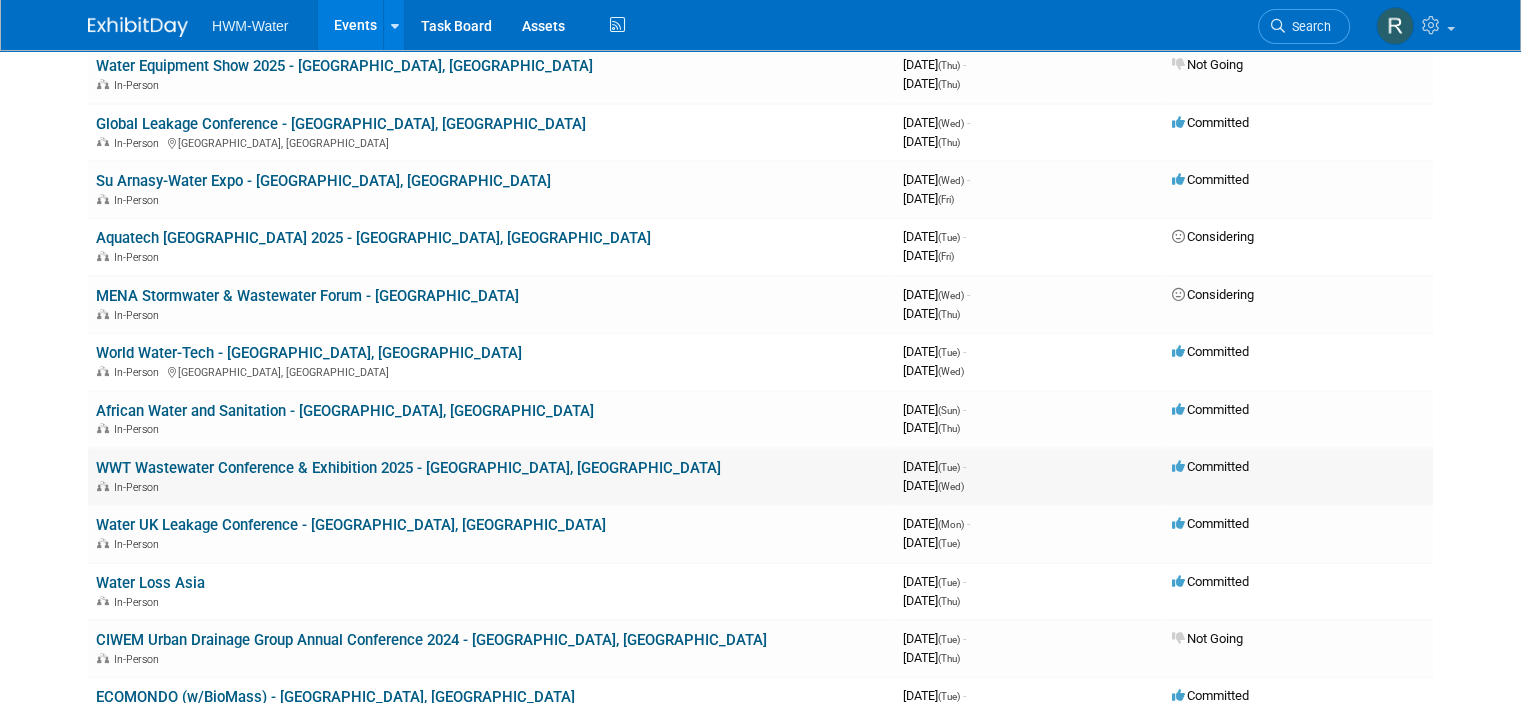 click on "In-Person" at bounding box center (491, 486) 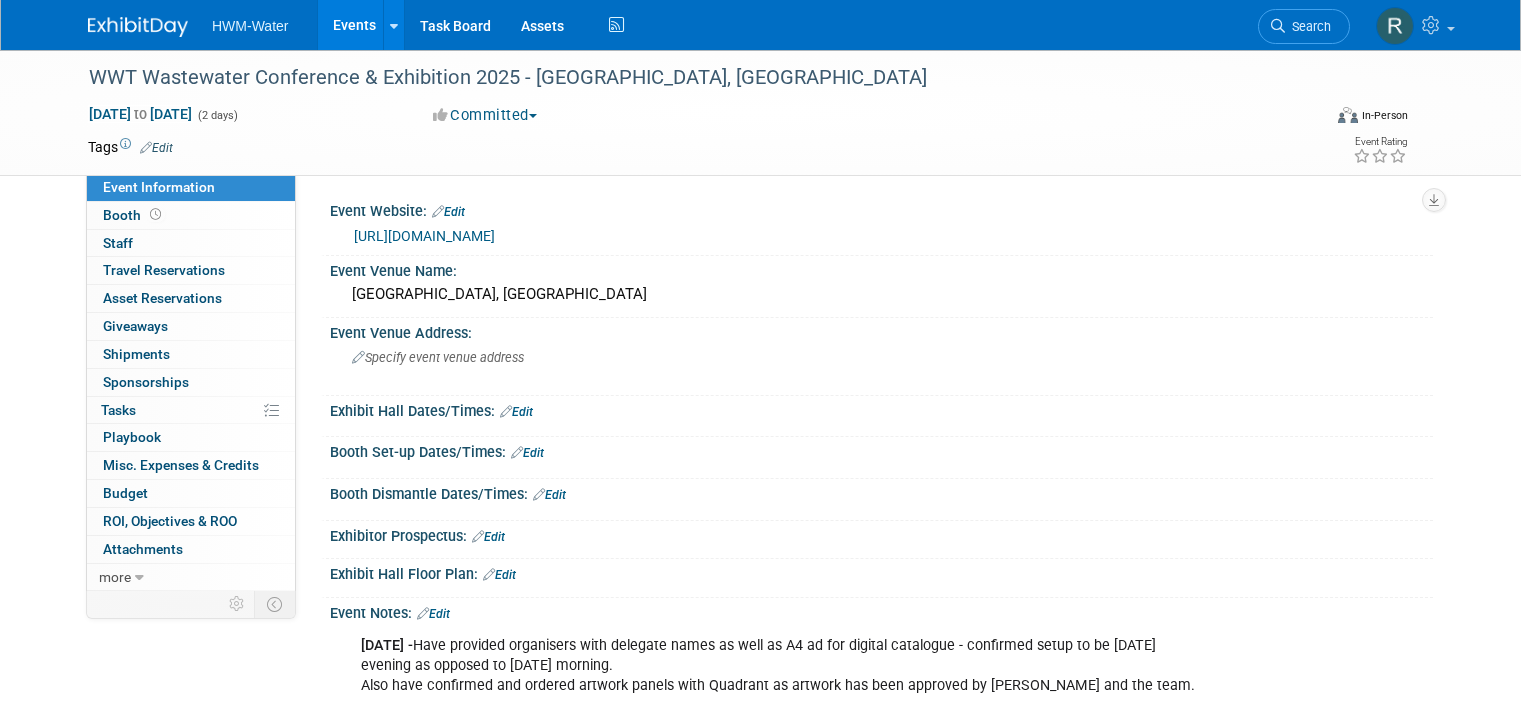 scroll, scrollTop: 0, scrollLeft: 0, axis: both 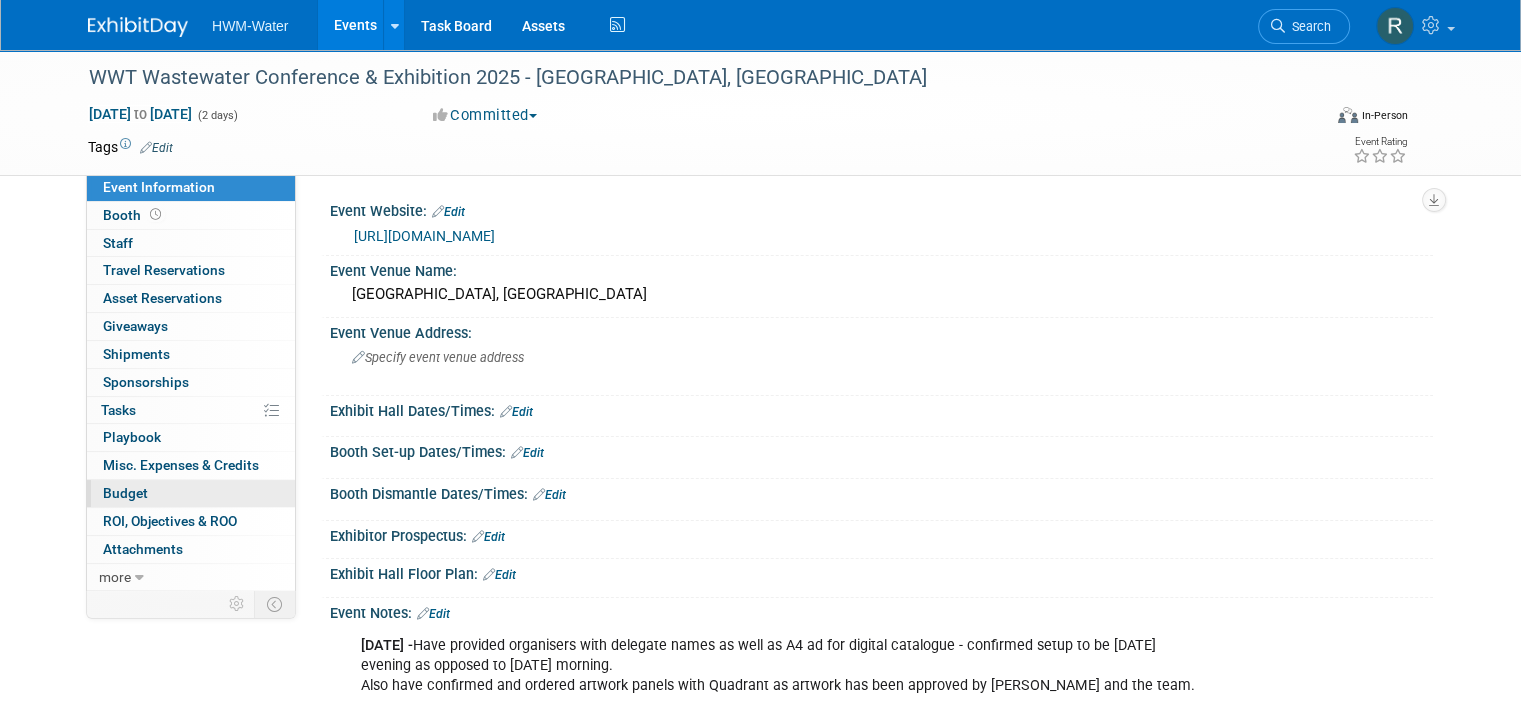 click on "Budget" at bounding box center (125, 493) 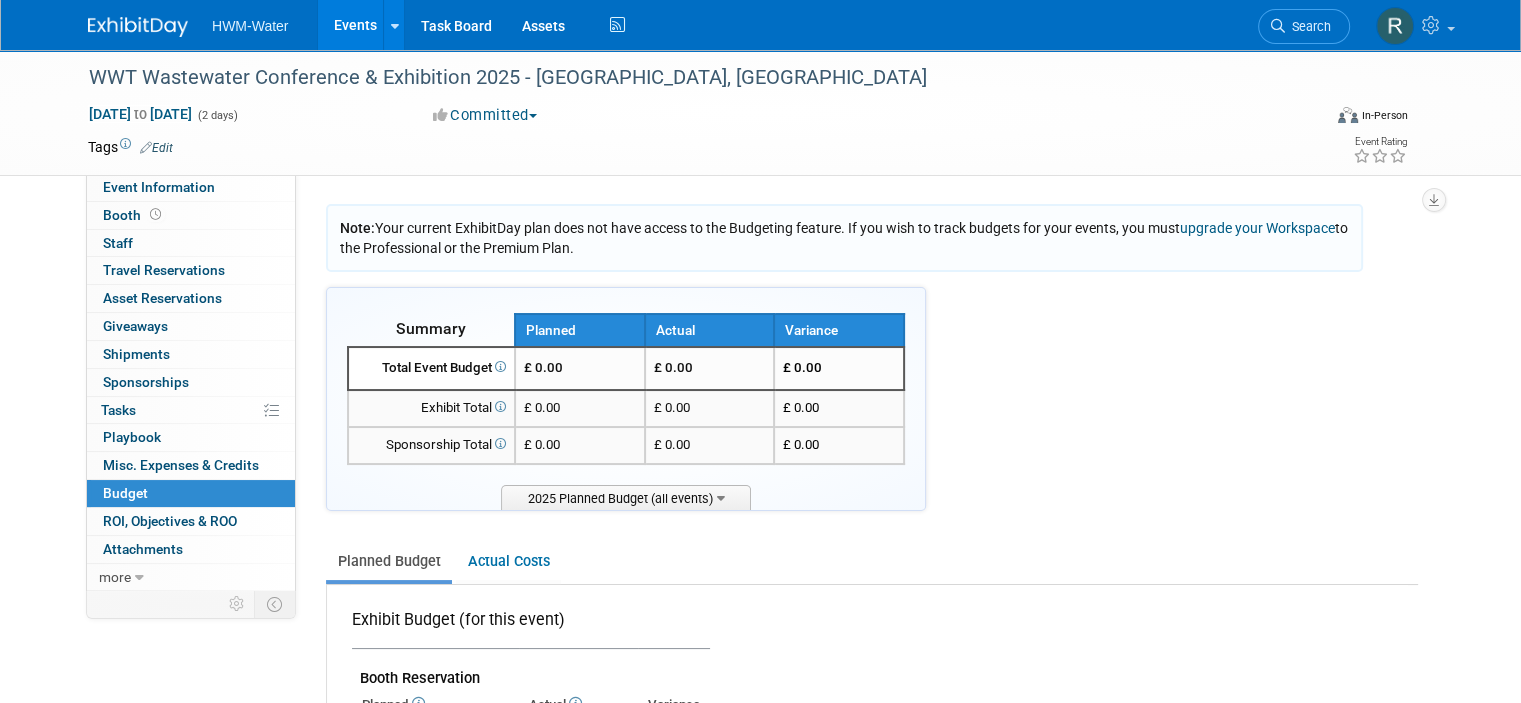 scroll, scrollTop: 100, scrollLeft: 0, axis: vertical 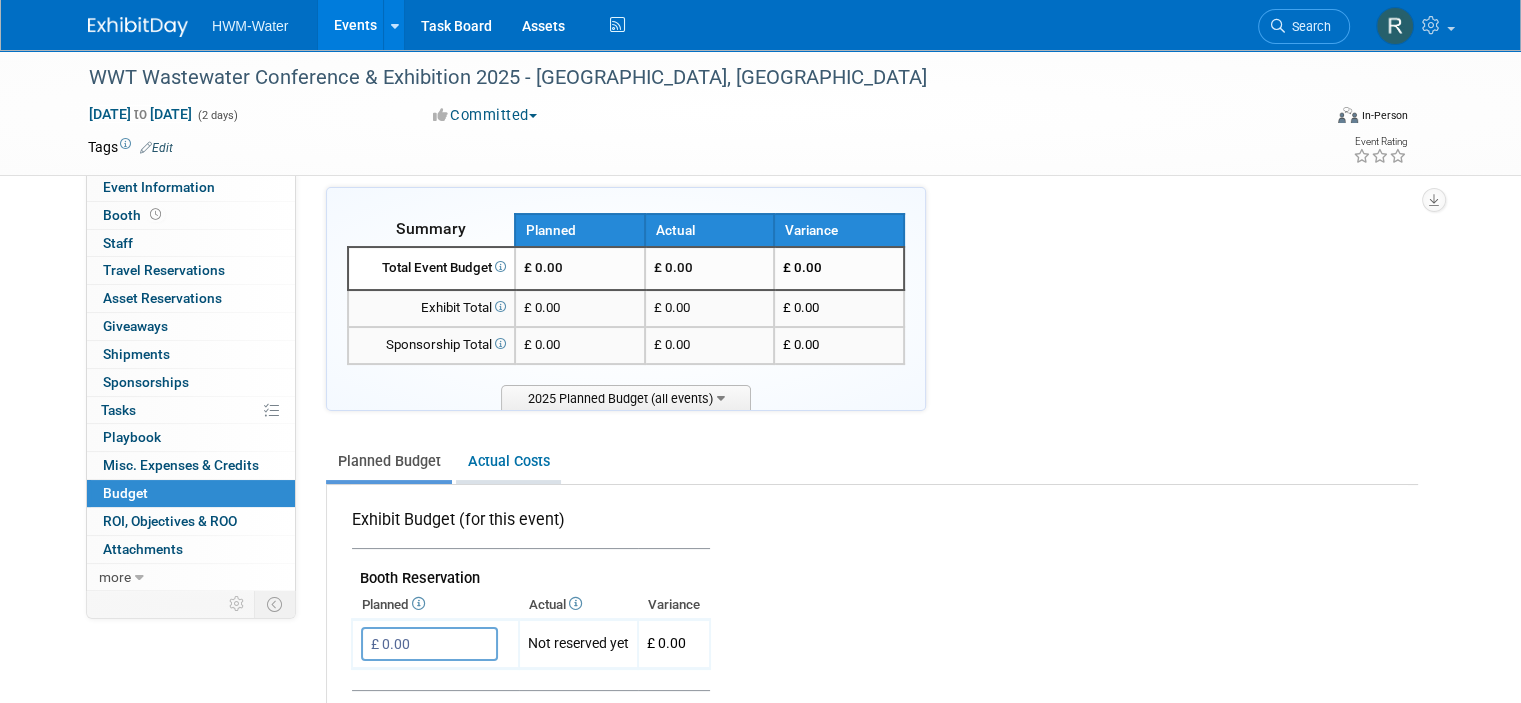 click on "Actual Costs" at bounding box center [508, 461] 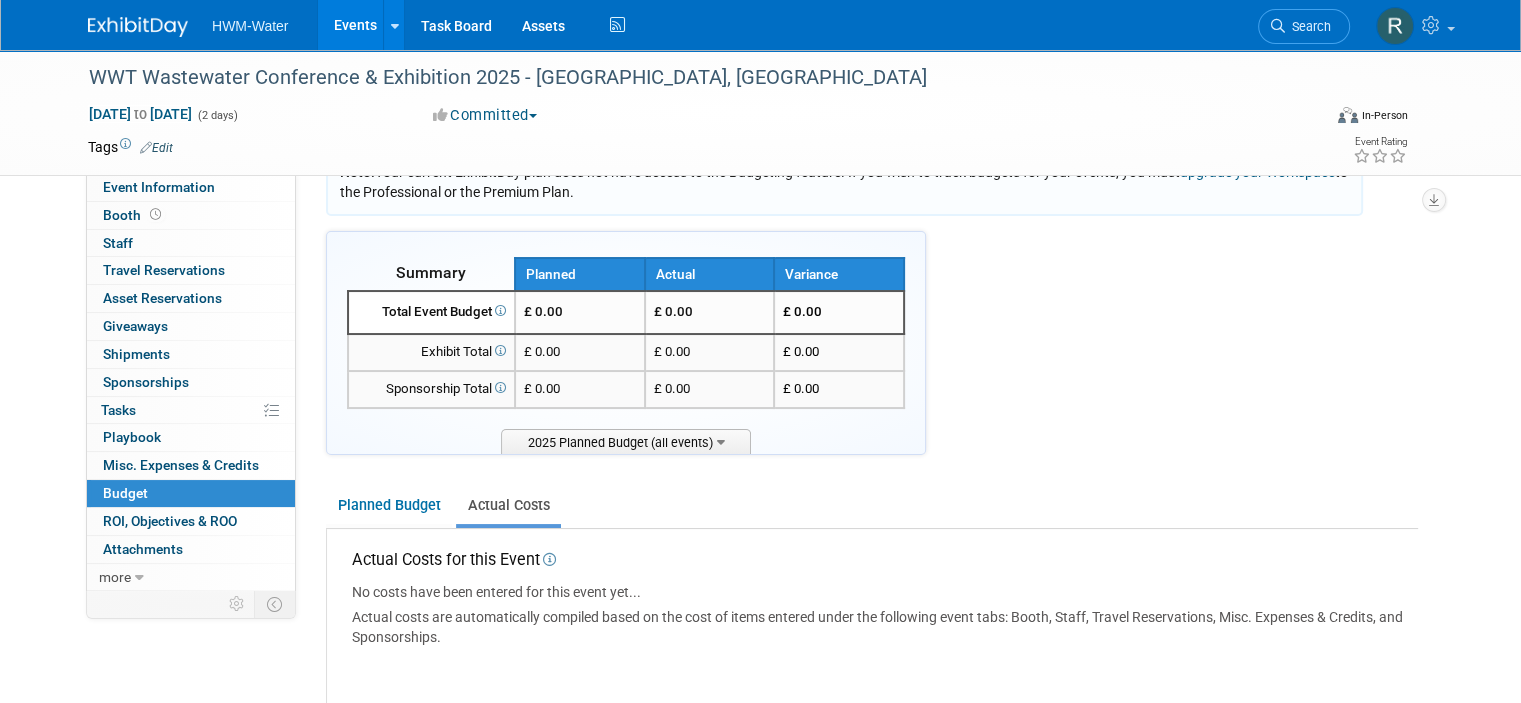scroll, scrollTop: 0, scrollLeft: 0, axis: both 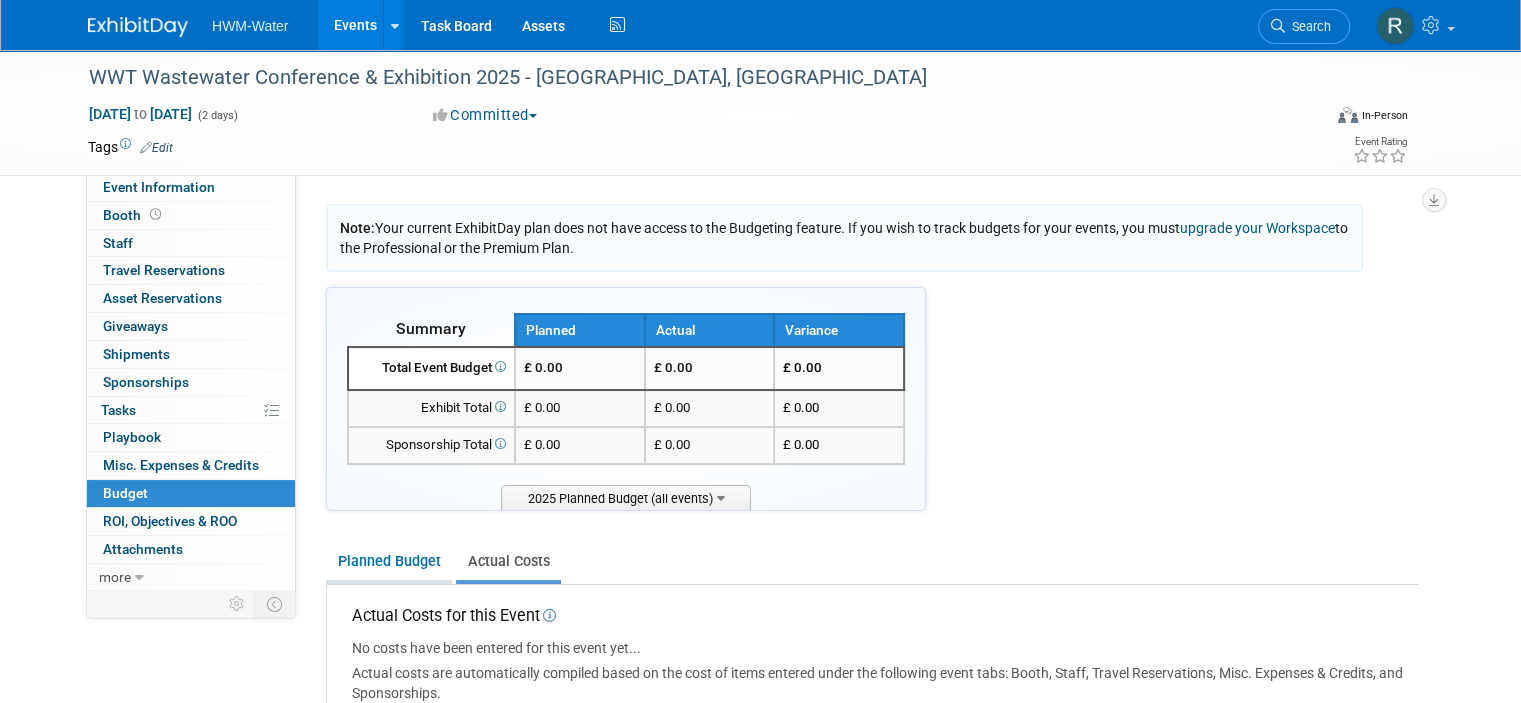click on "Planned Budget" at bounding box center (389, 561) 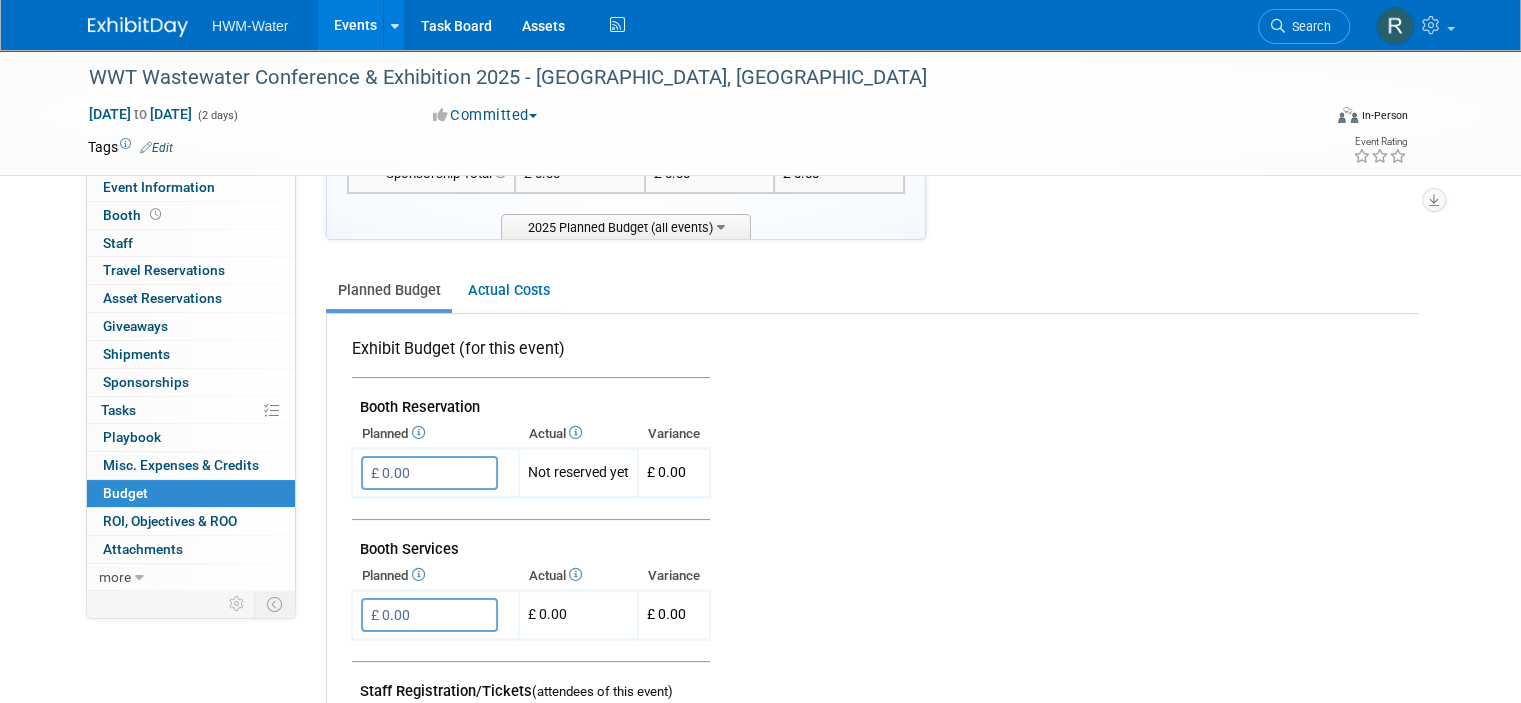 scroll, scrollTop: 0, scrollLeft: 0, axis: both 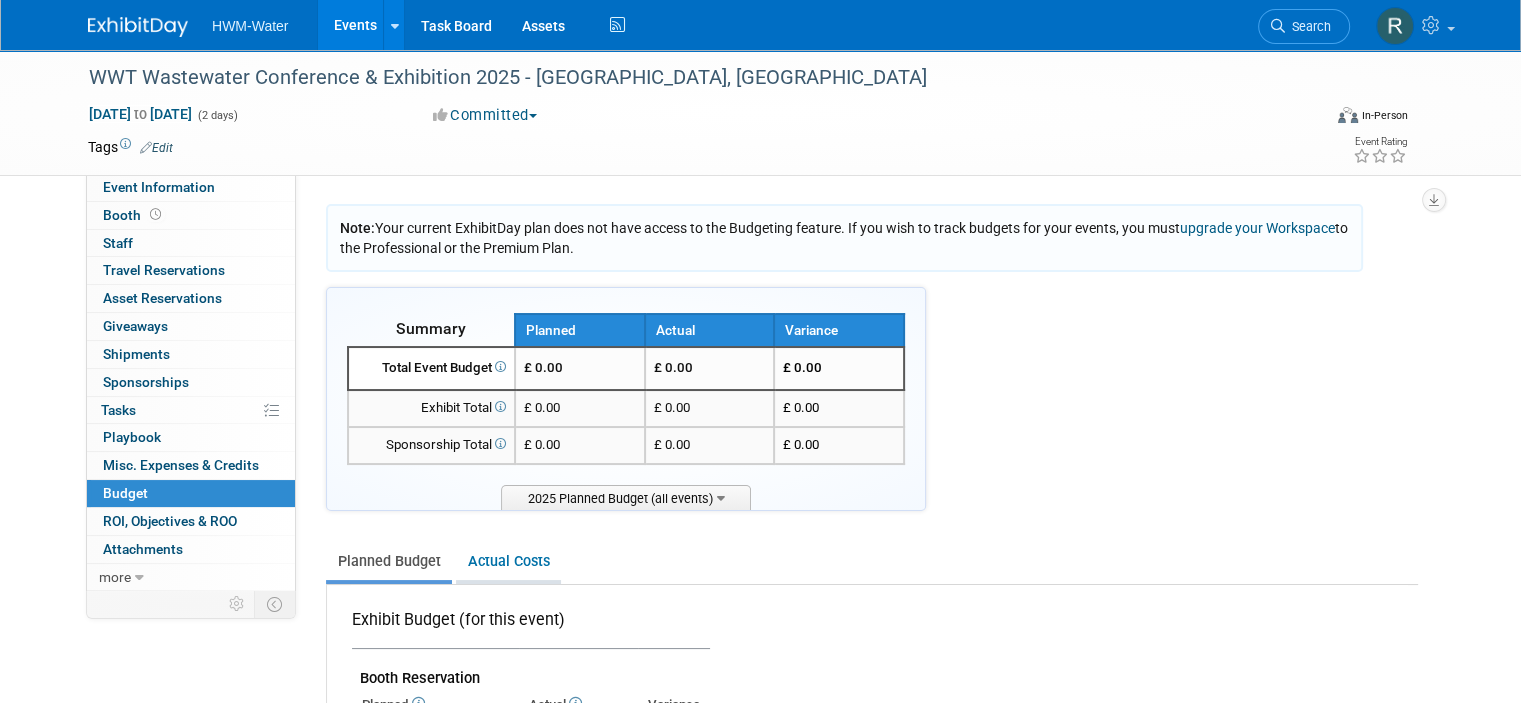 click on "Actual Costs" at bounding box center (508, 561) 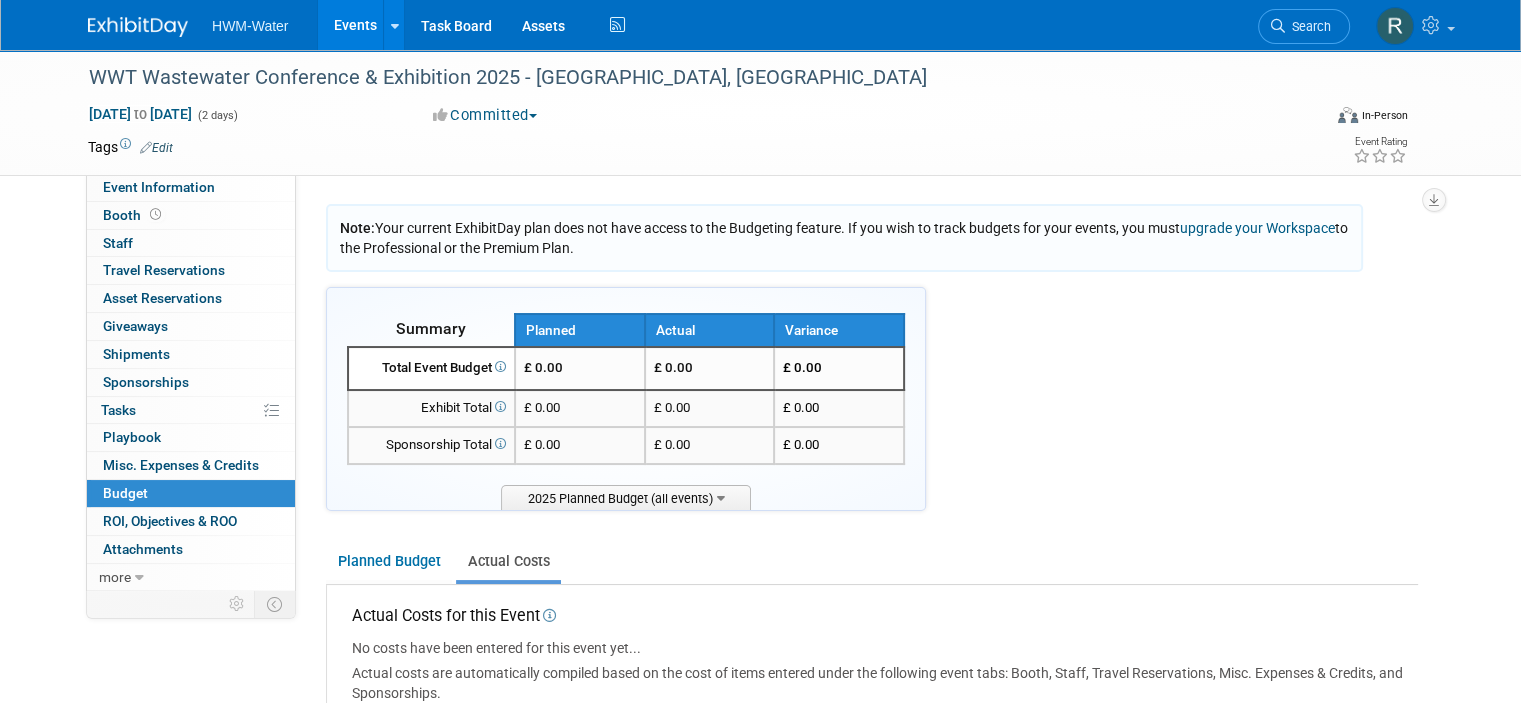 click at bounding box center (548, 615) 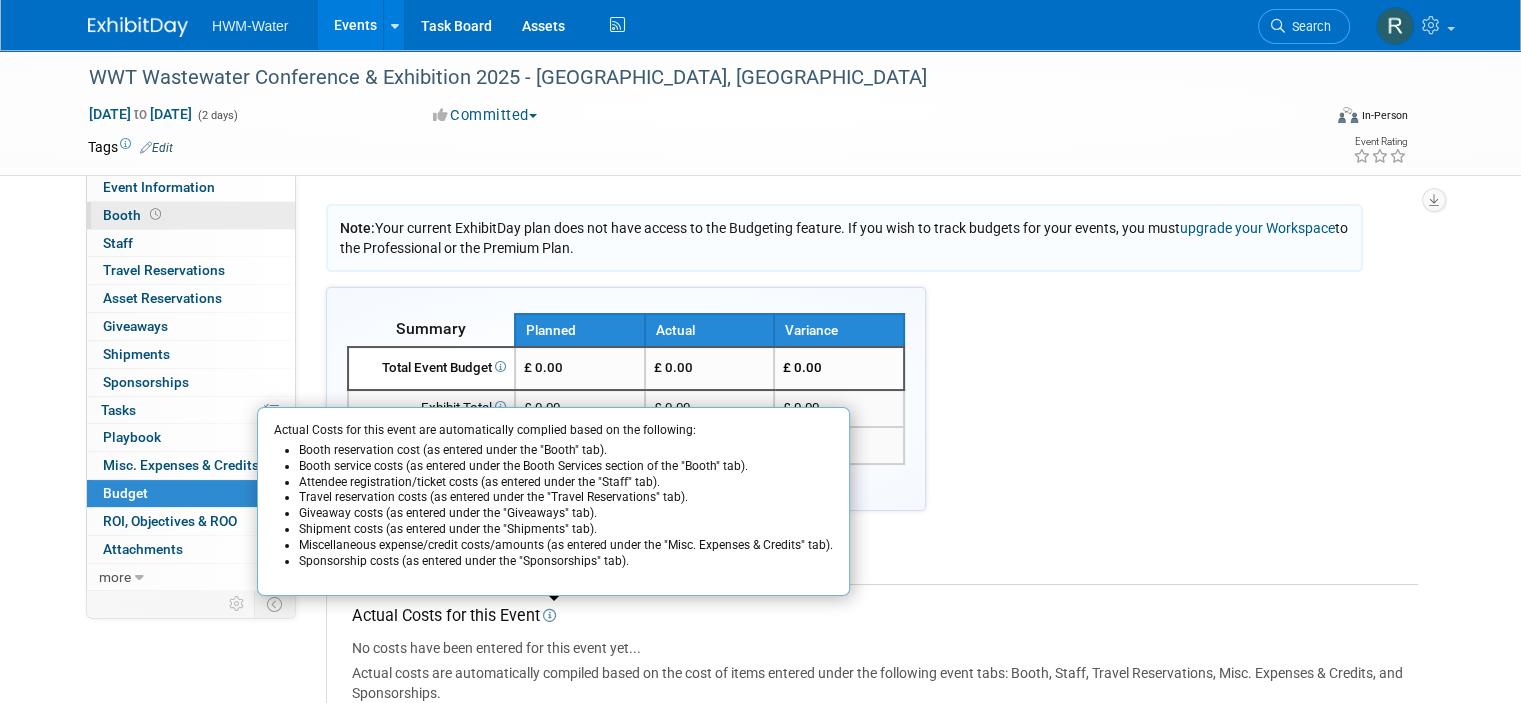 click on "Booth" at bounding box center (134, 215) 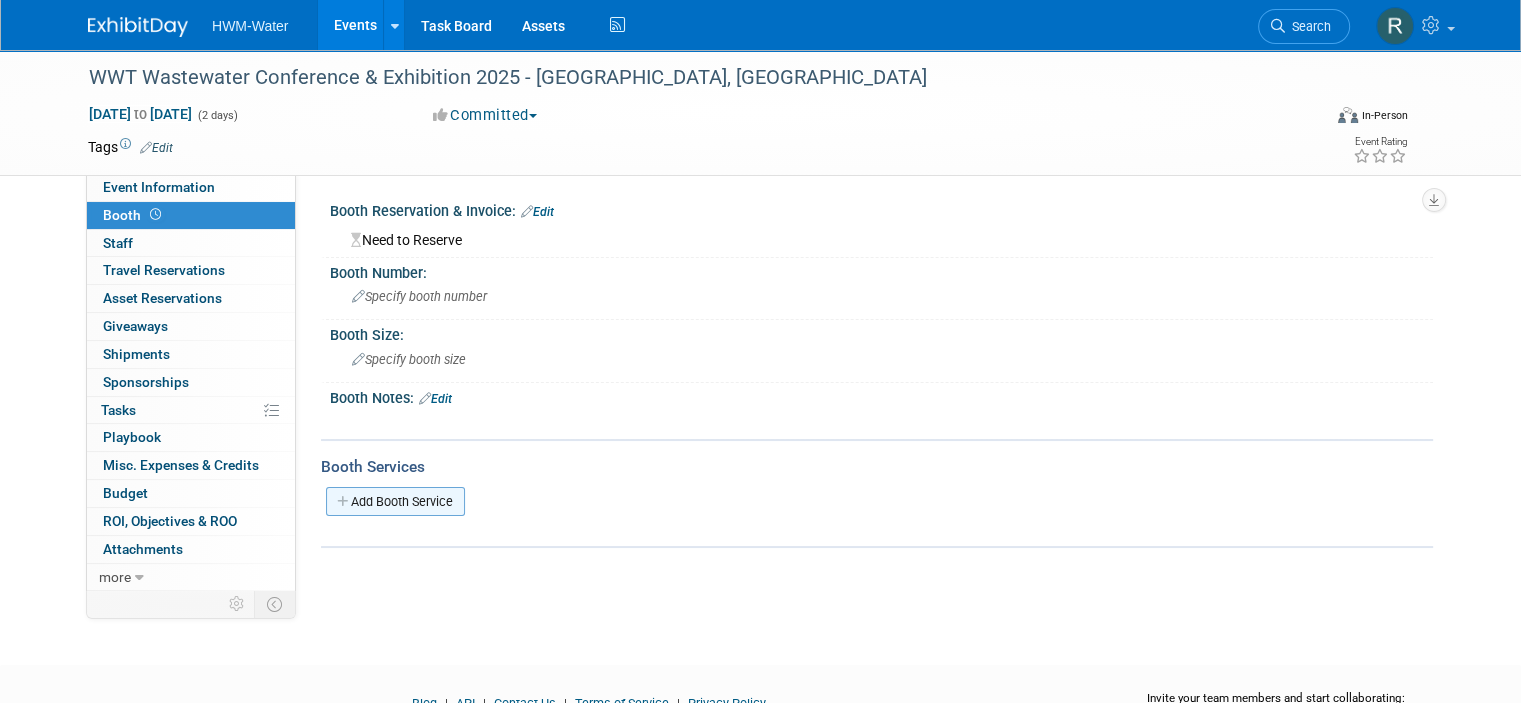 click on "Add Booth Service" at bounding box center [395, 501] 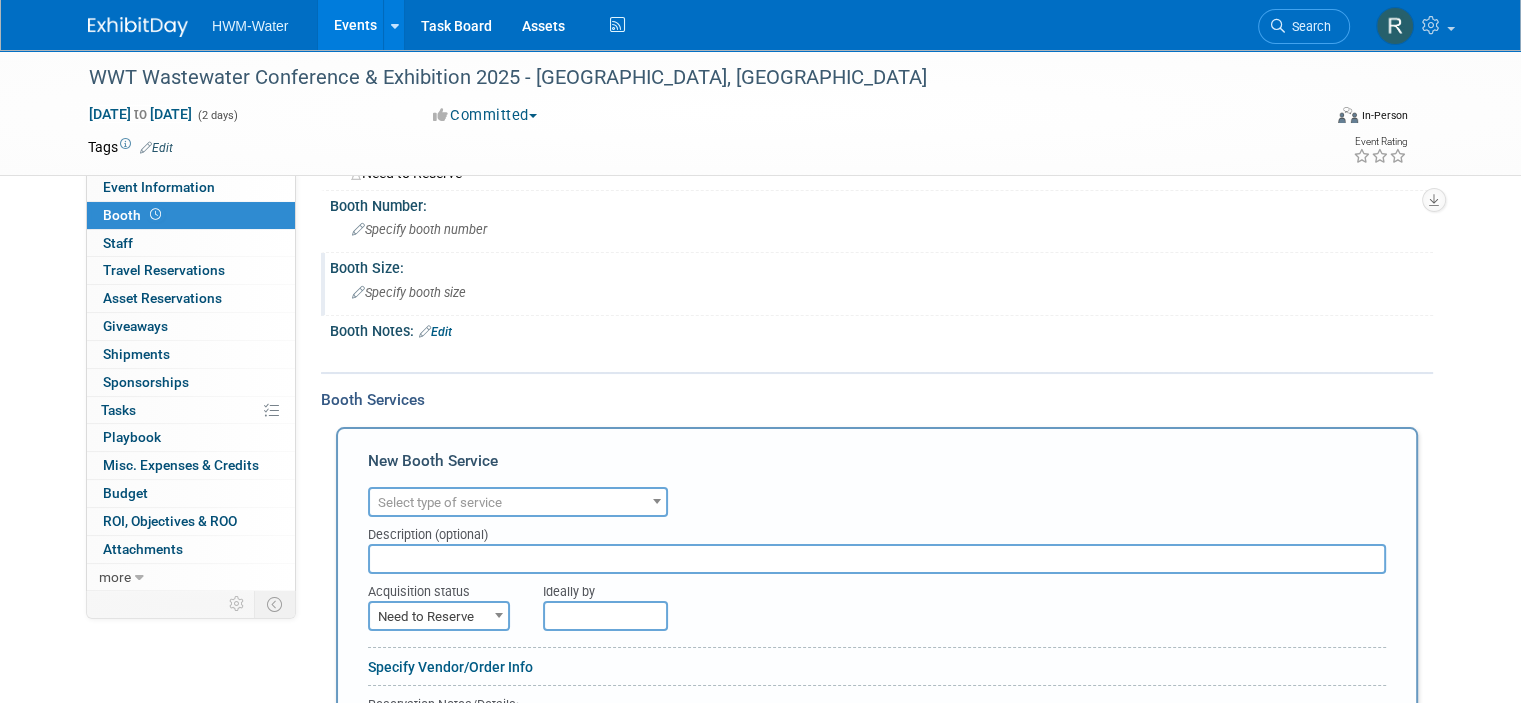 scroll, scrollTop: 200, scrollLeft: 0, axis: vertical 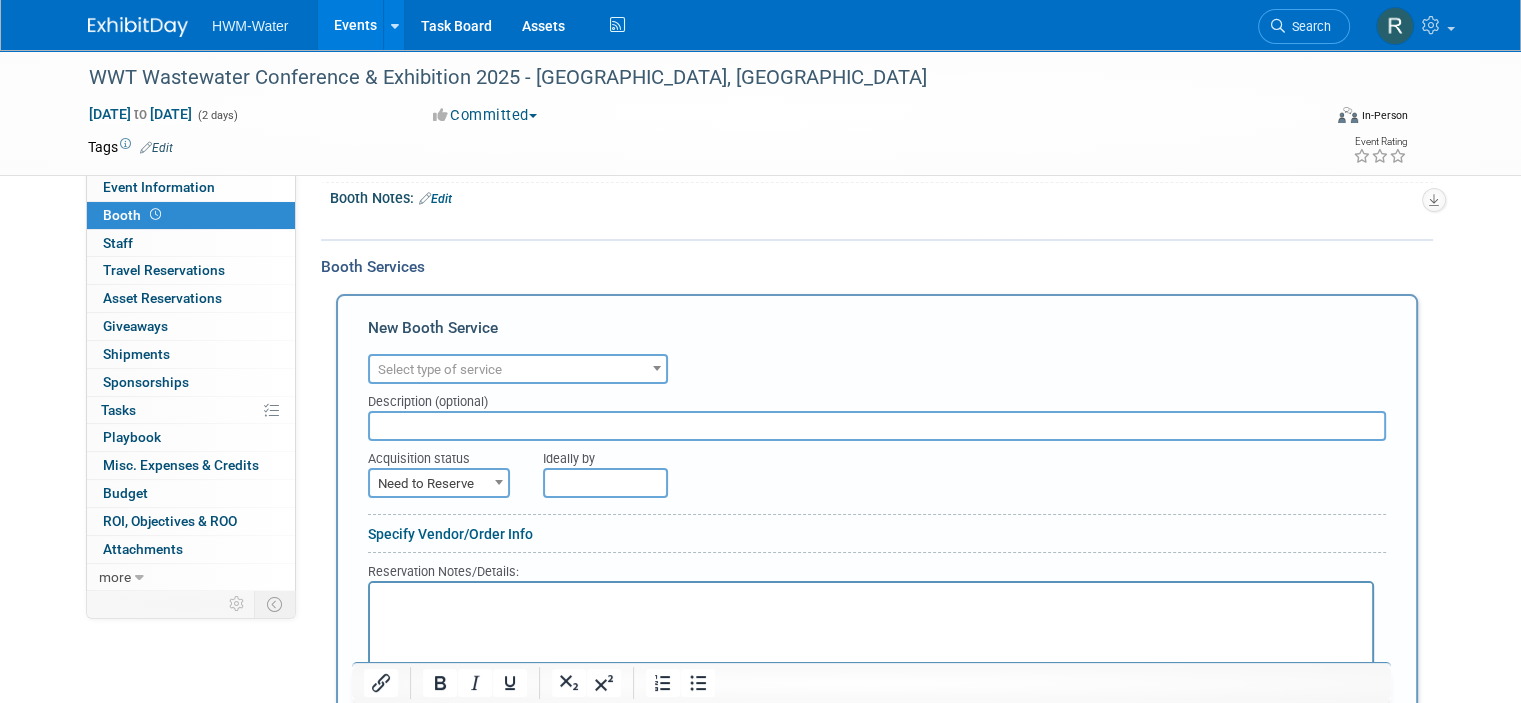 click on "Select type of service" at bounding box center (518, 370) 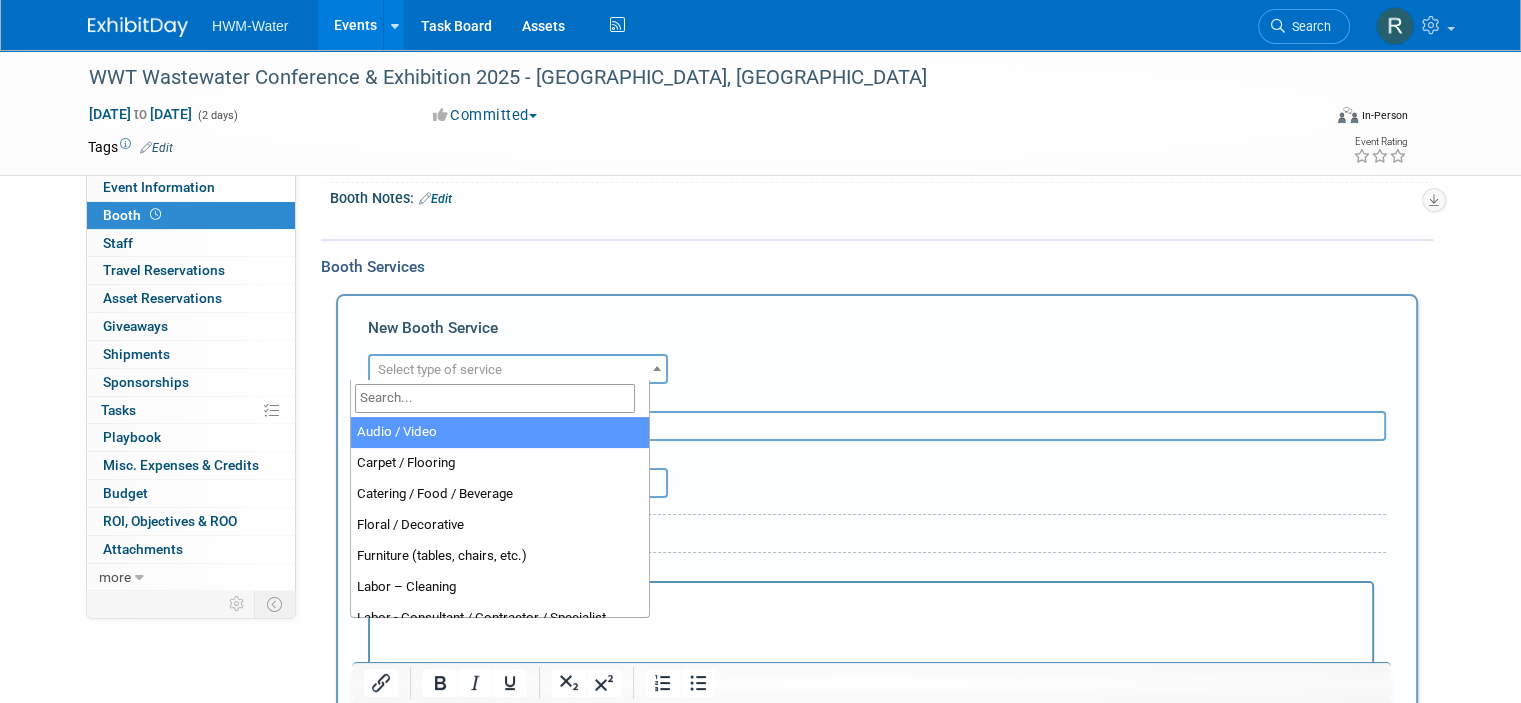 click on "Select type of service" at bounding box center (518, 370) 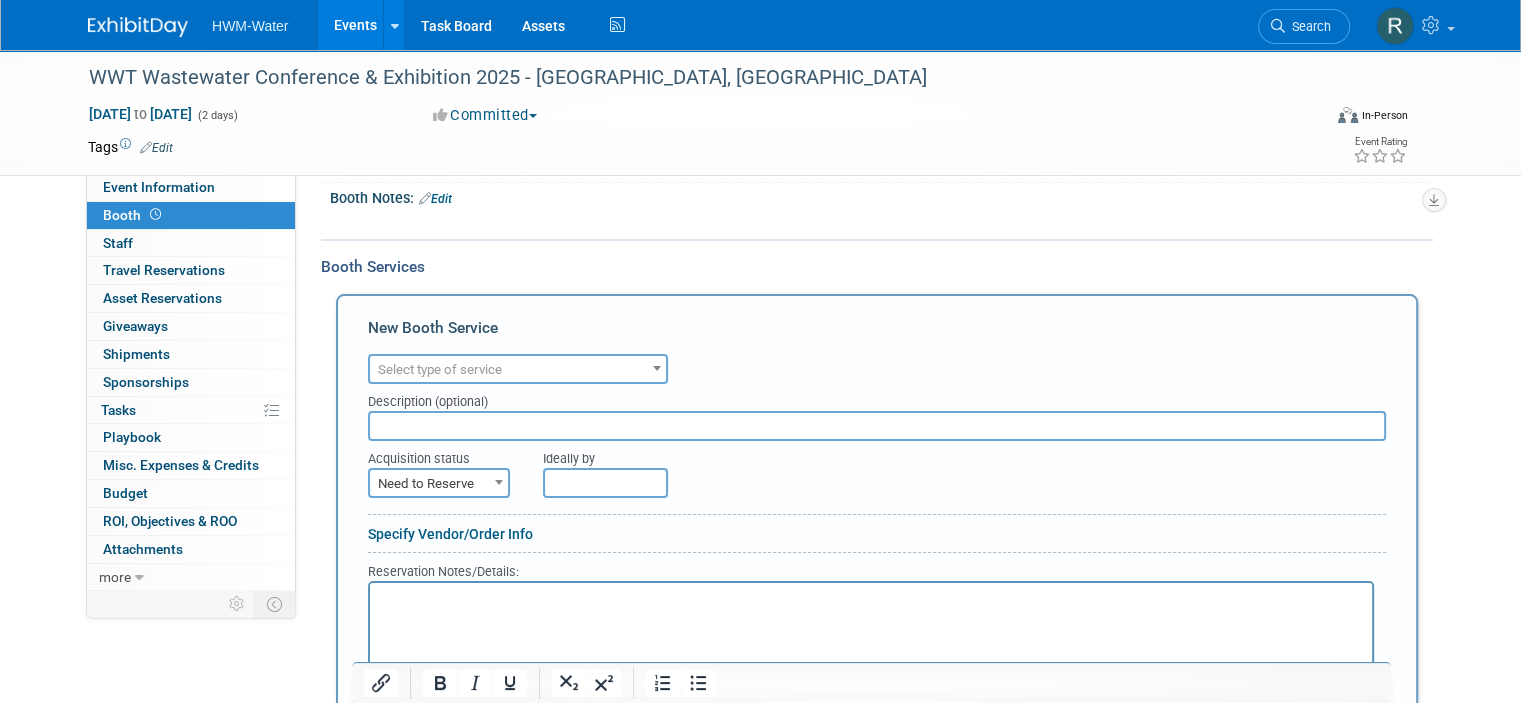 click at bounding box center [783, 222] 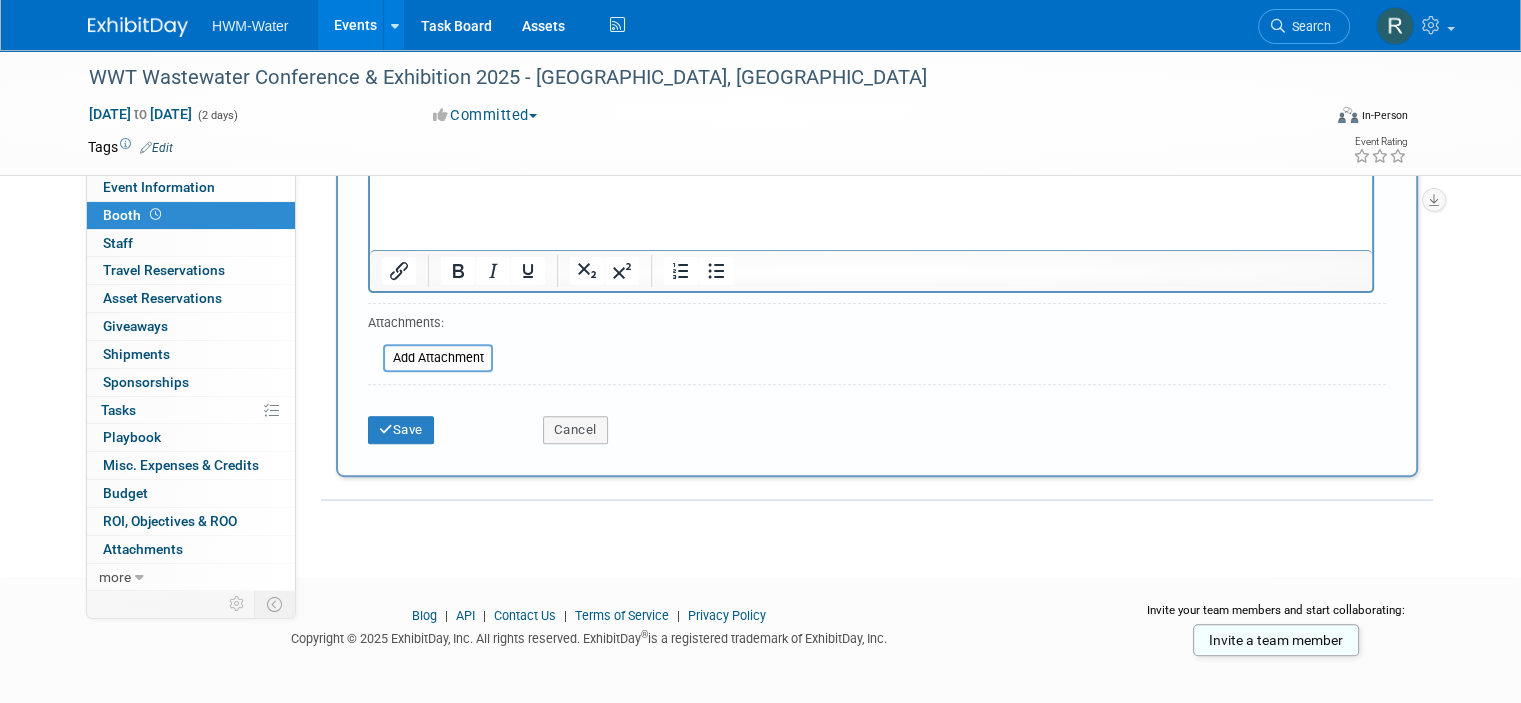 scroll, scrollTop: 616, scrollLeft: 0, axis: vertical 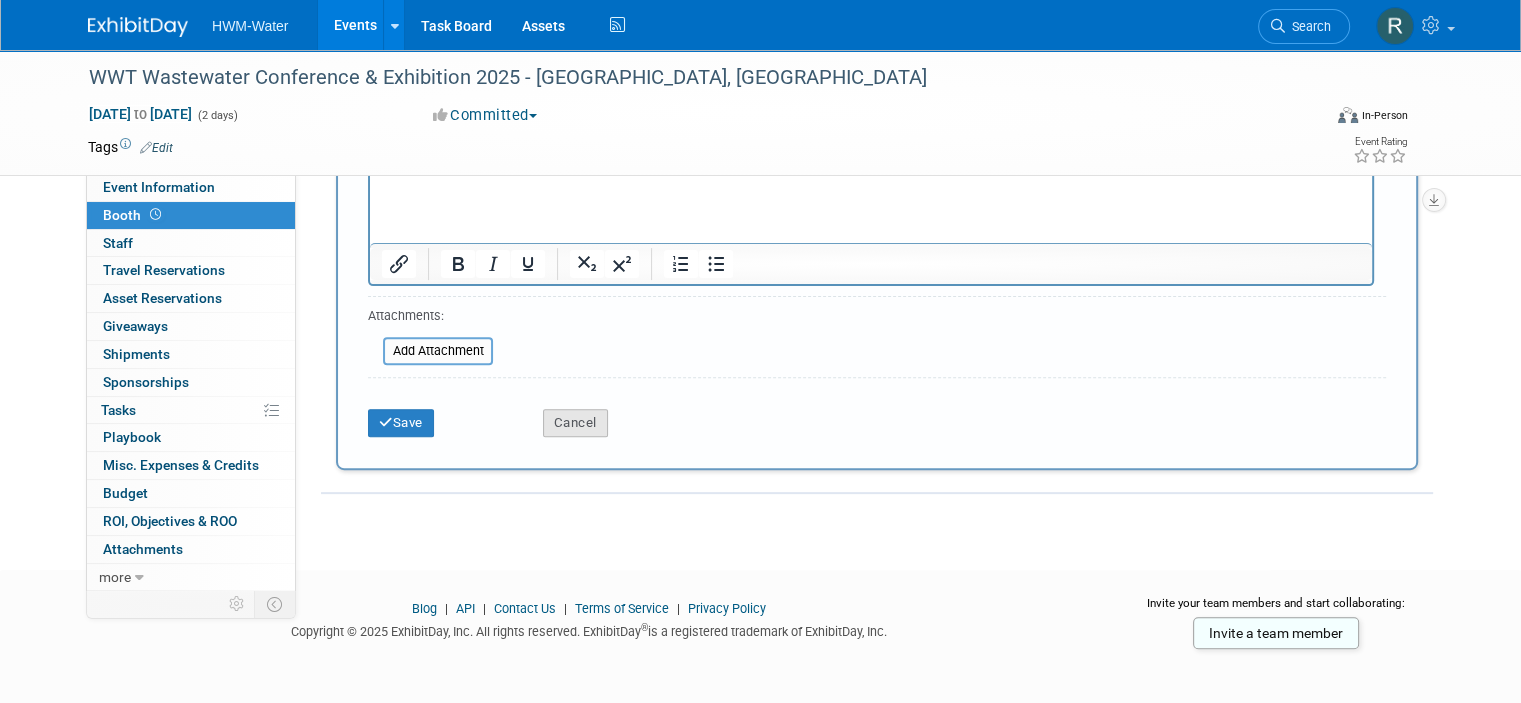 click on "Cancel" at bounding box center [575, 423] 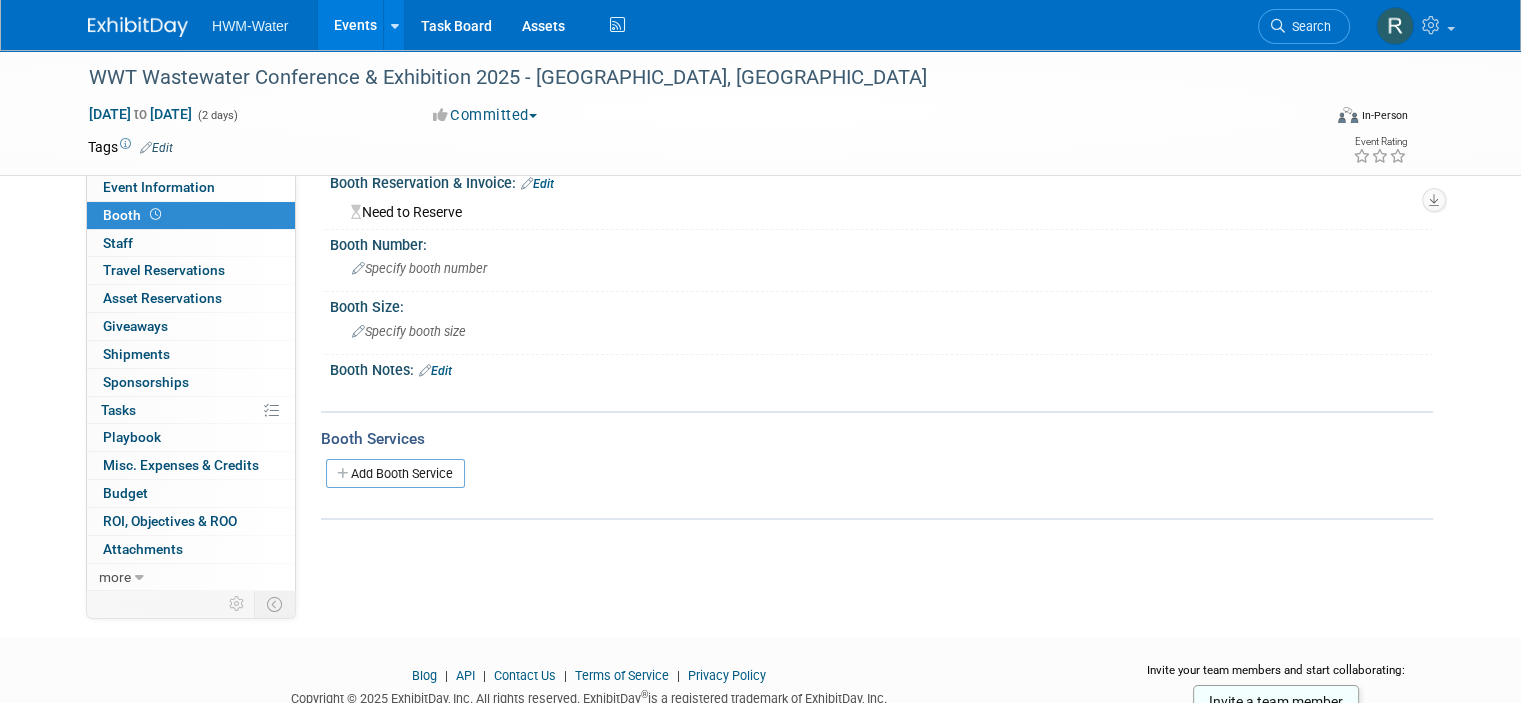 scroll, scrollTop: 0, scrollLeft: 0, axis: both 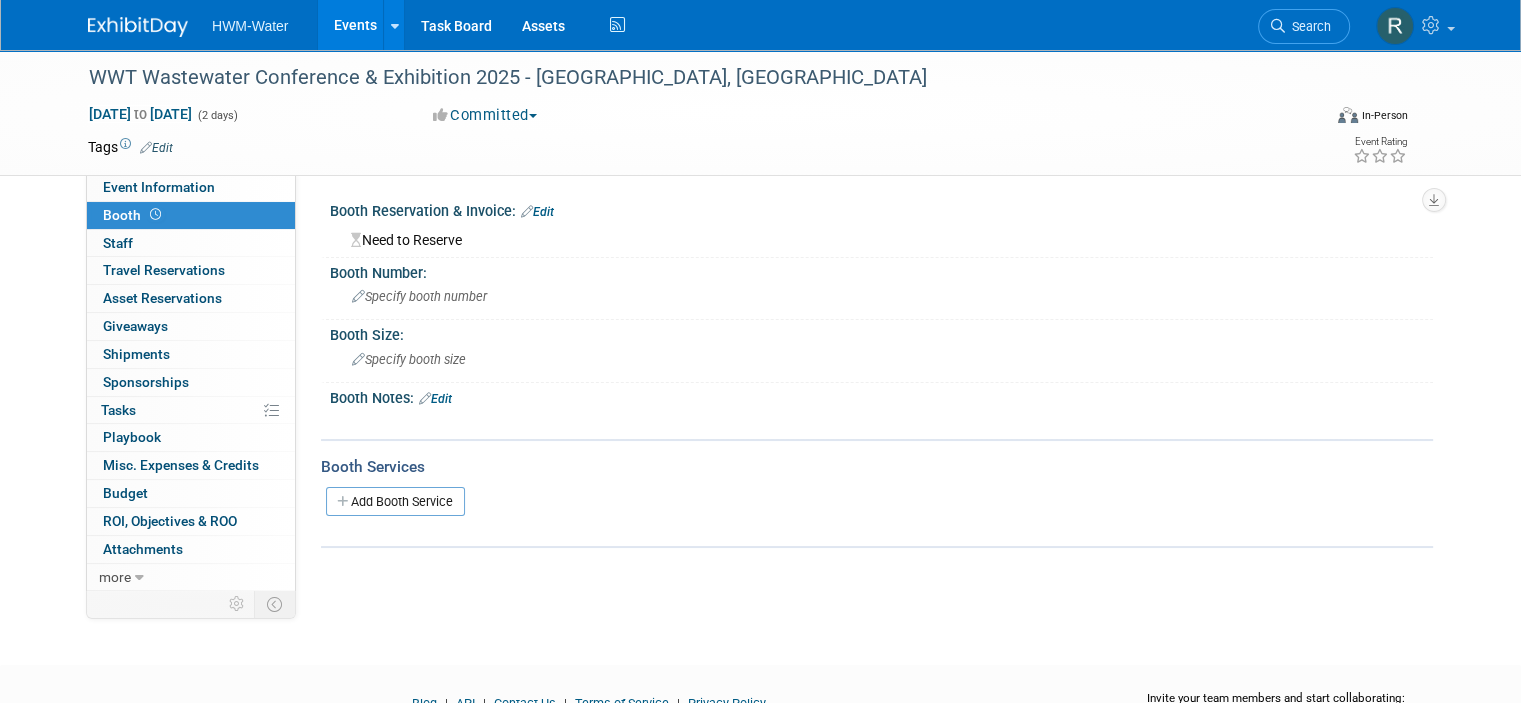 click on "Edit" at bounding box center [537, 212] 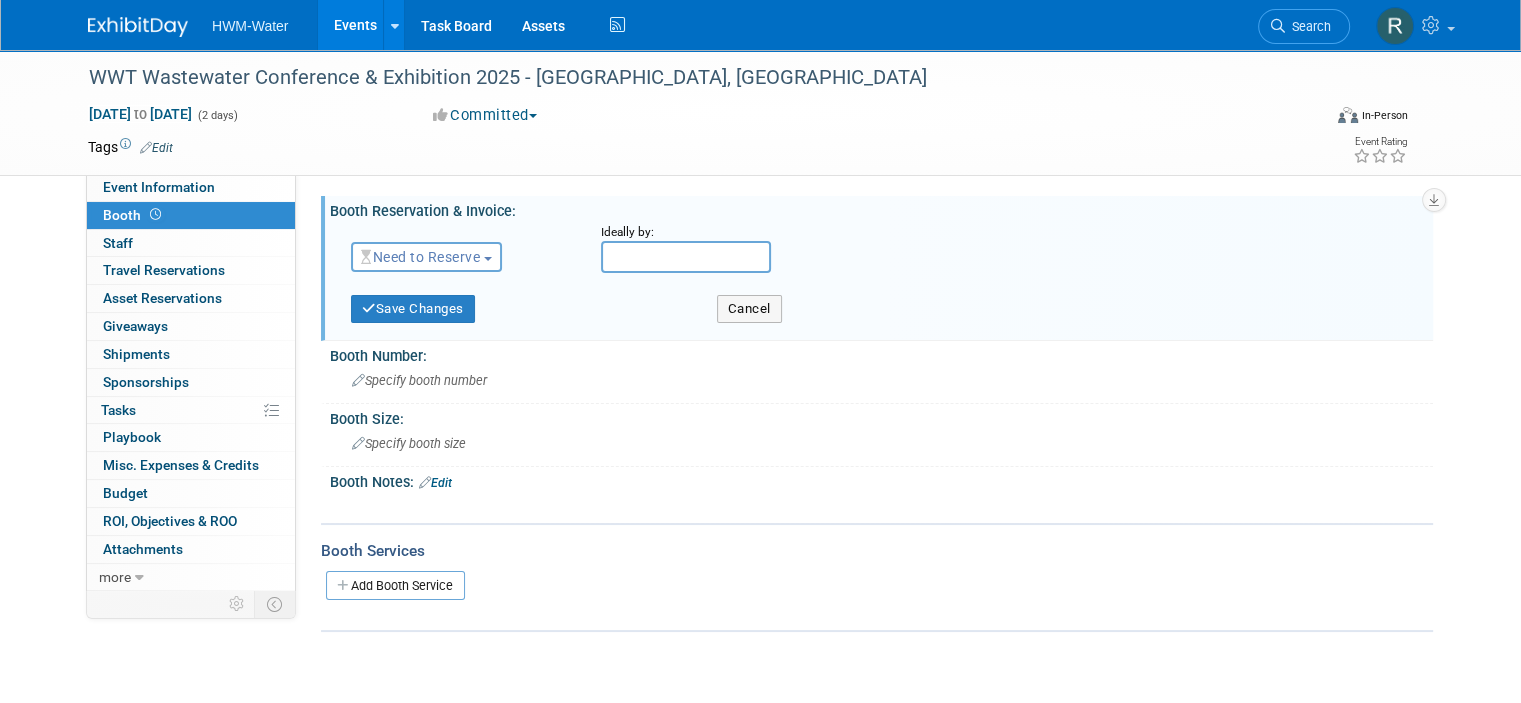 click at bounding box center (488, 259) 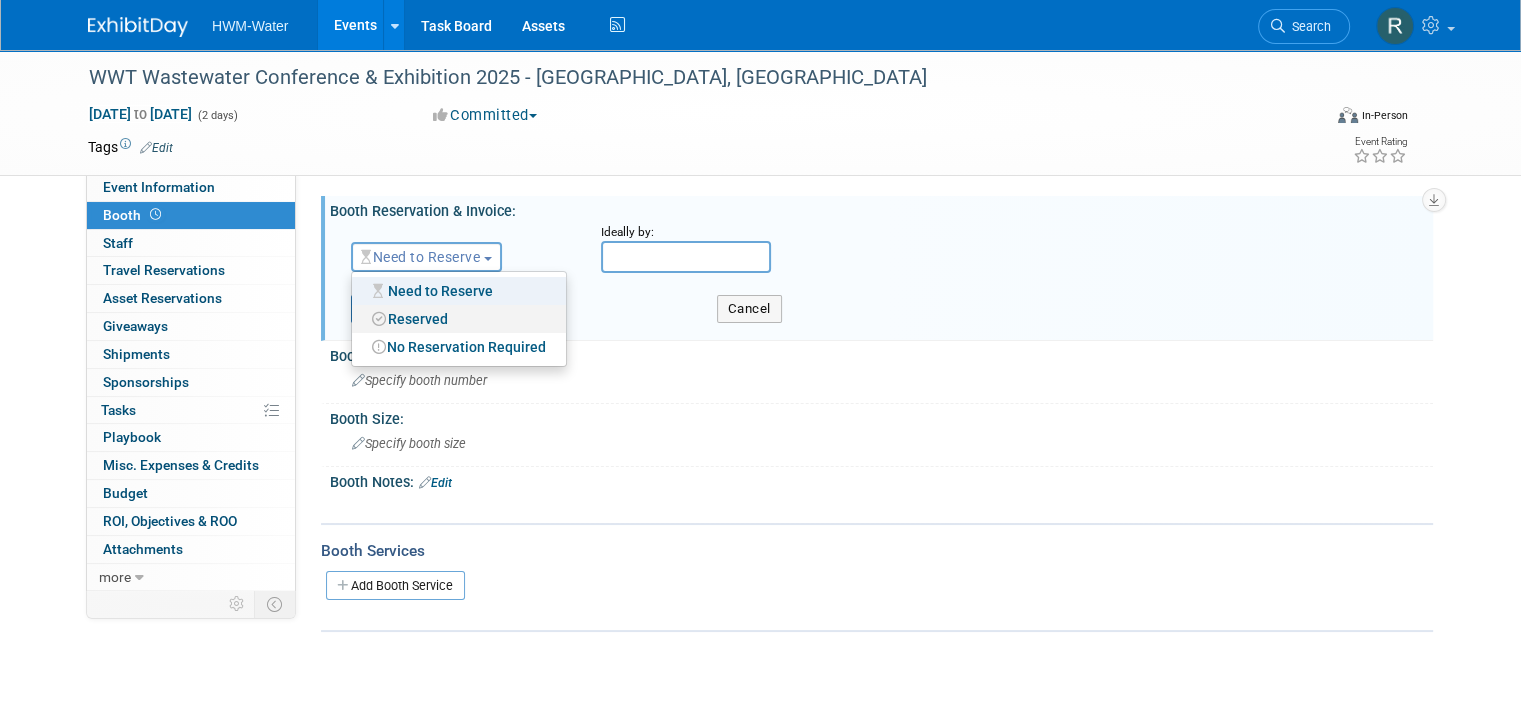 click on "Reserved" at bounding box center [459, 319] 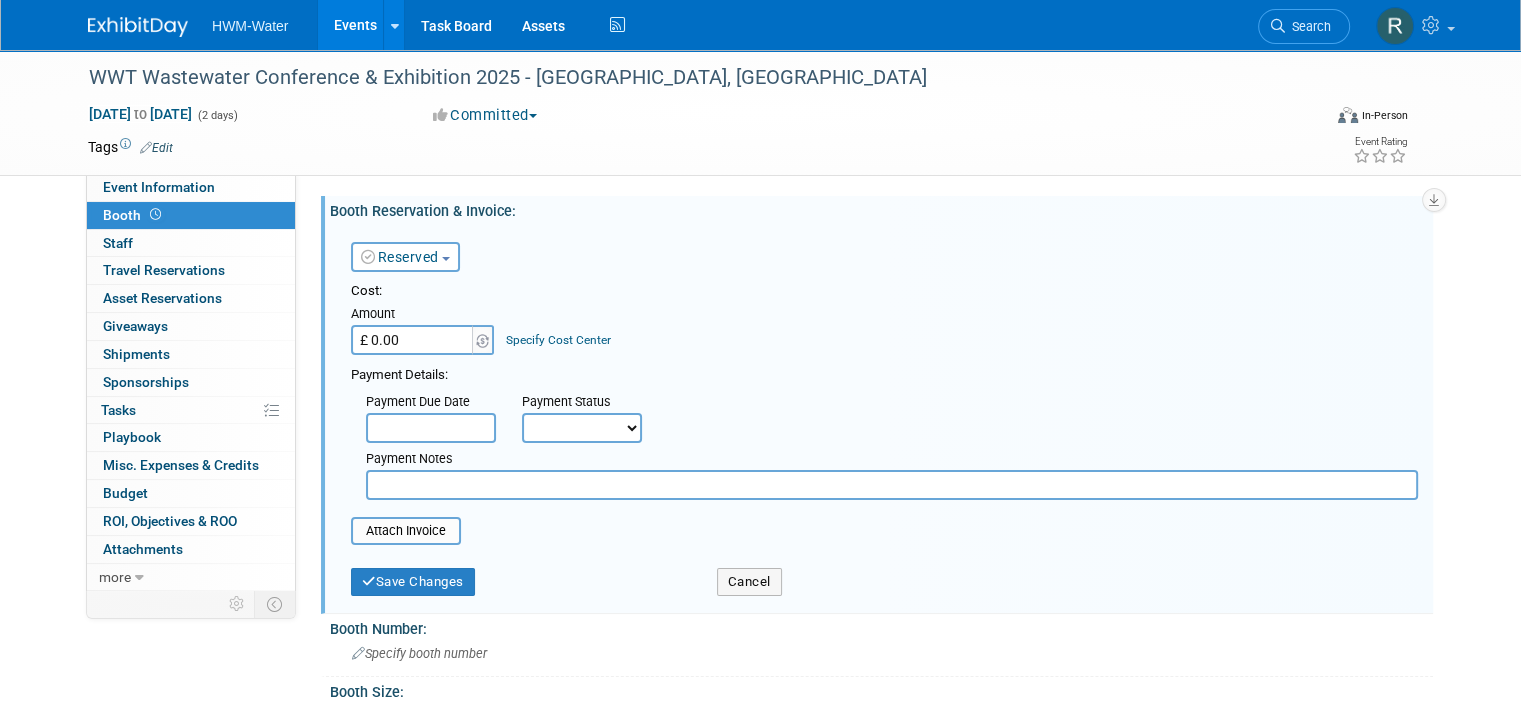 click on "£ 0.00" at bounding box center [413, 340] 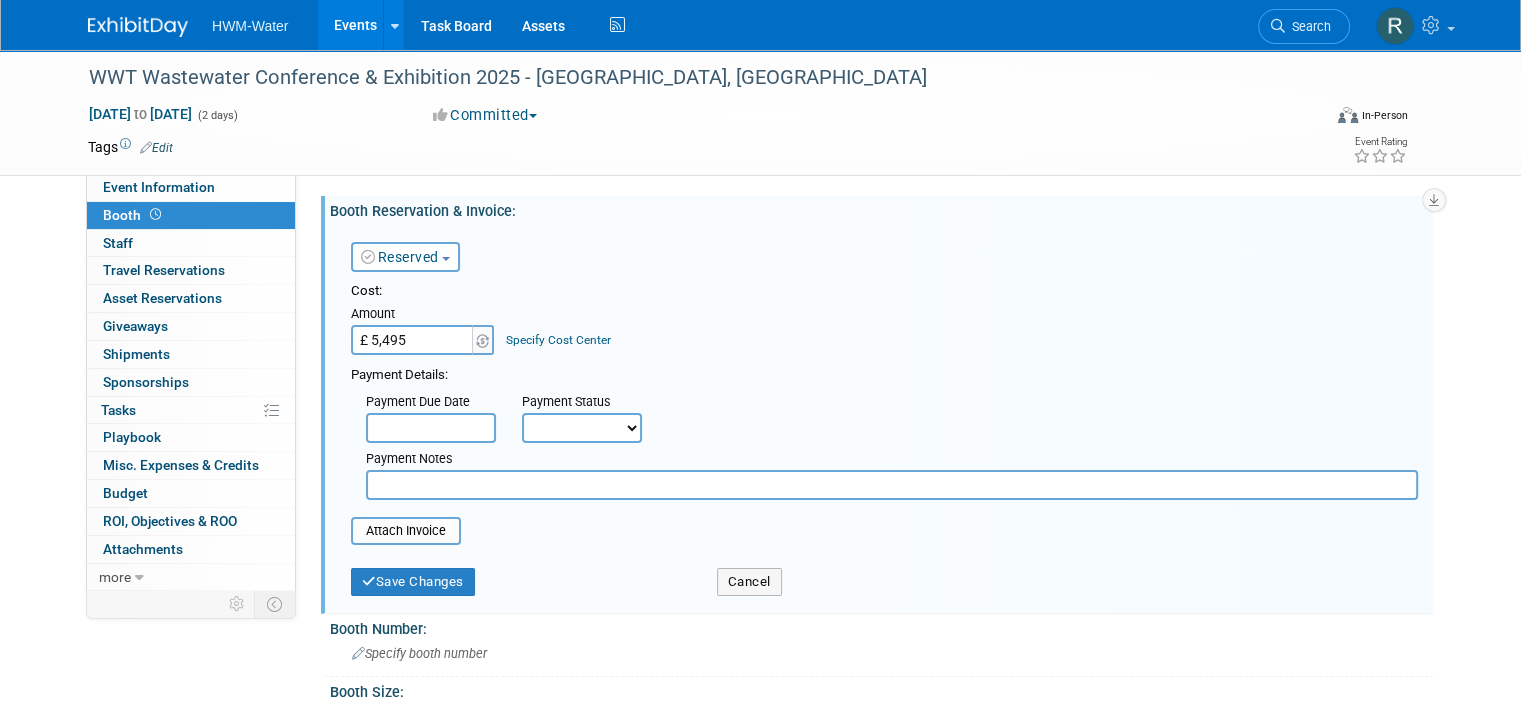 type on "£ 5,495.00" 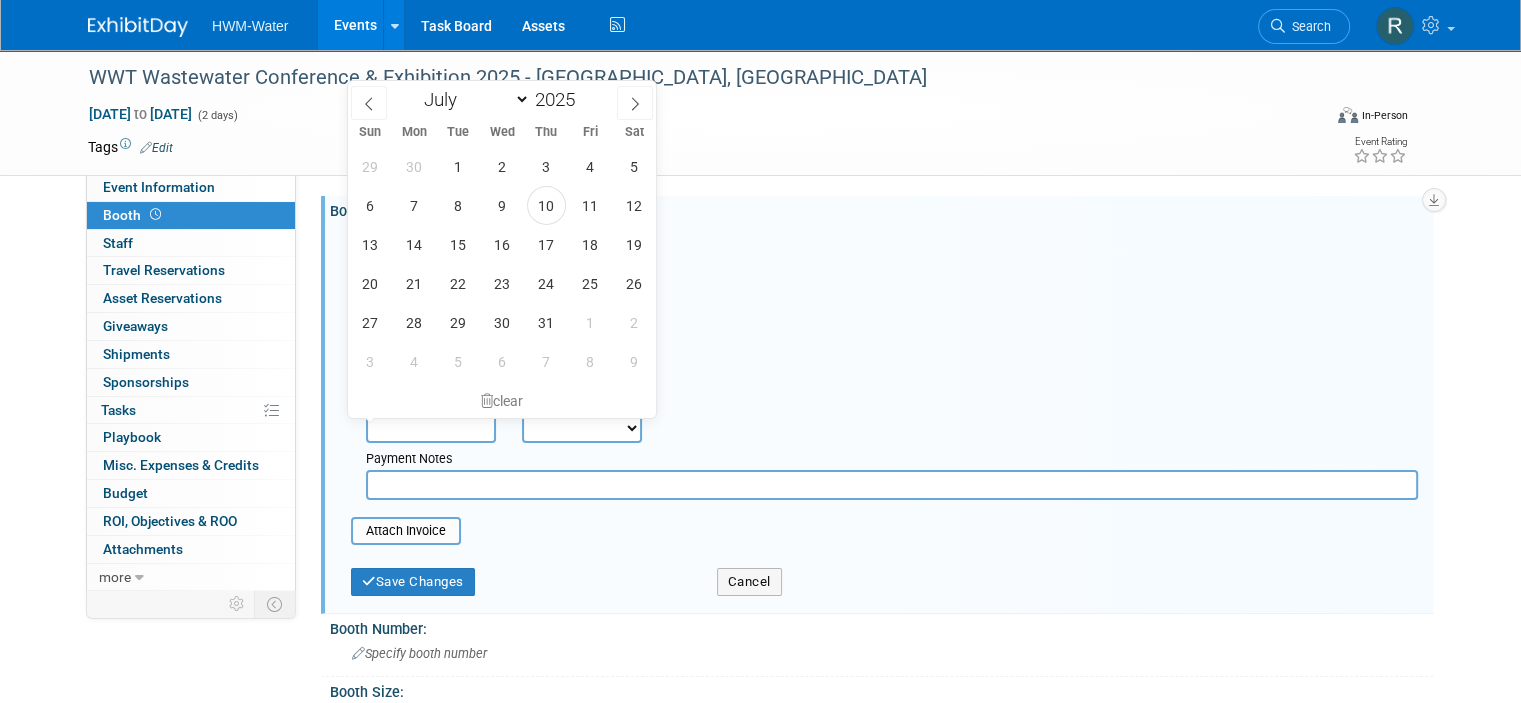 click at bounding box center (431, 428) 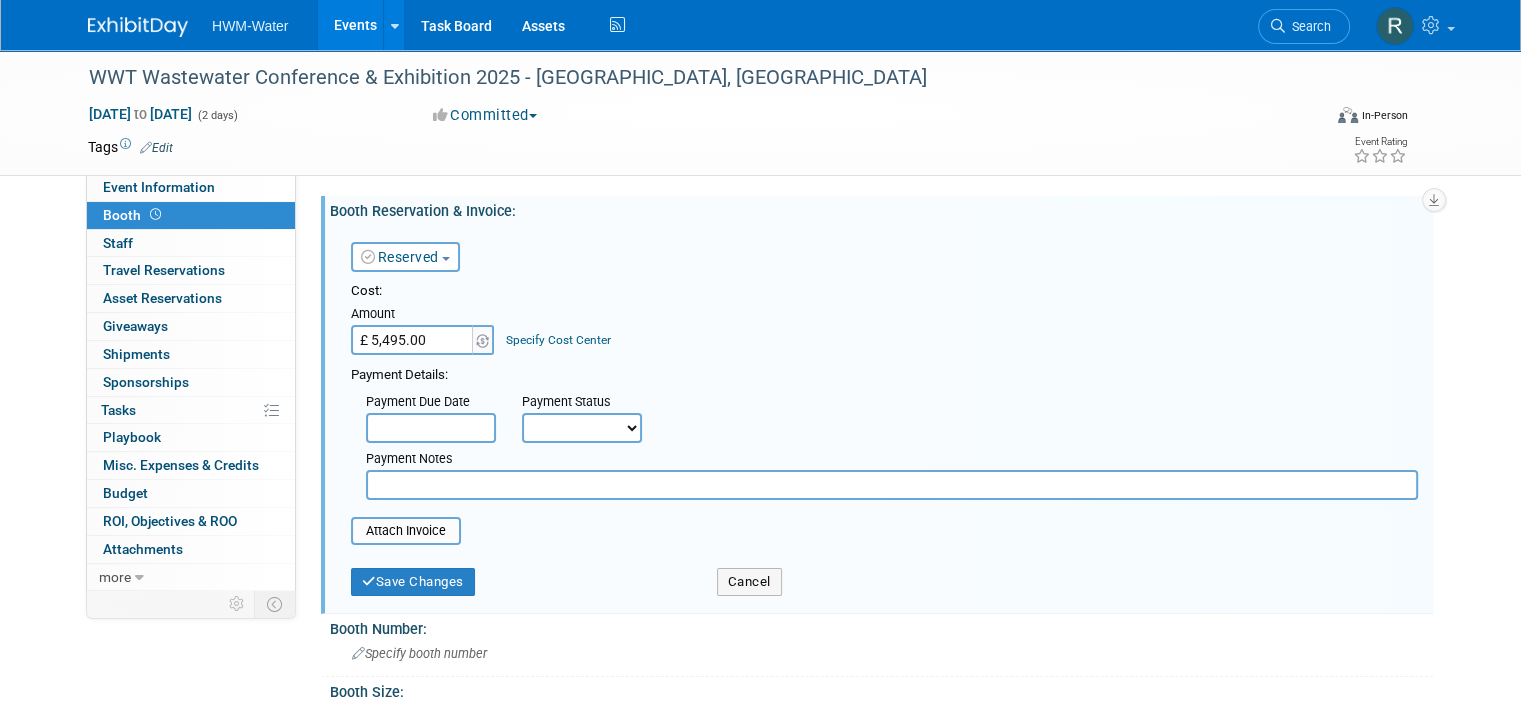click on "Not Paid Yet
Partially Paid
Paid in Full" at bounding box center [582, 428] 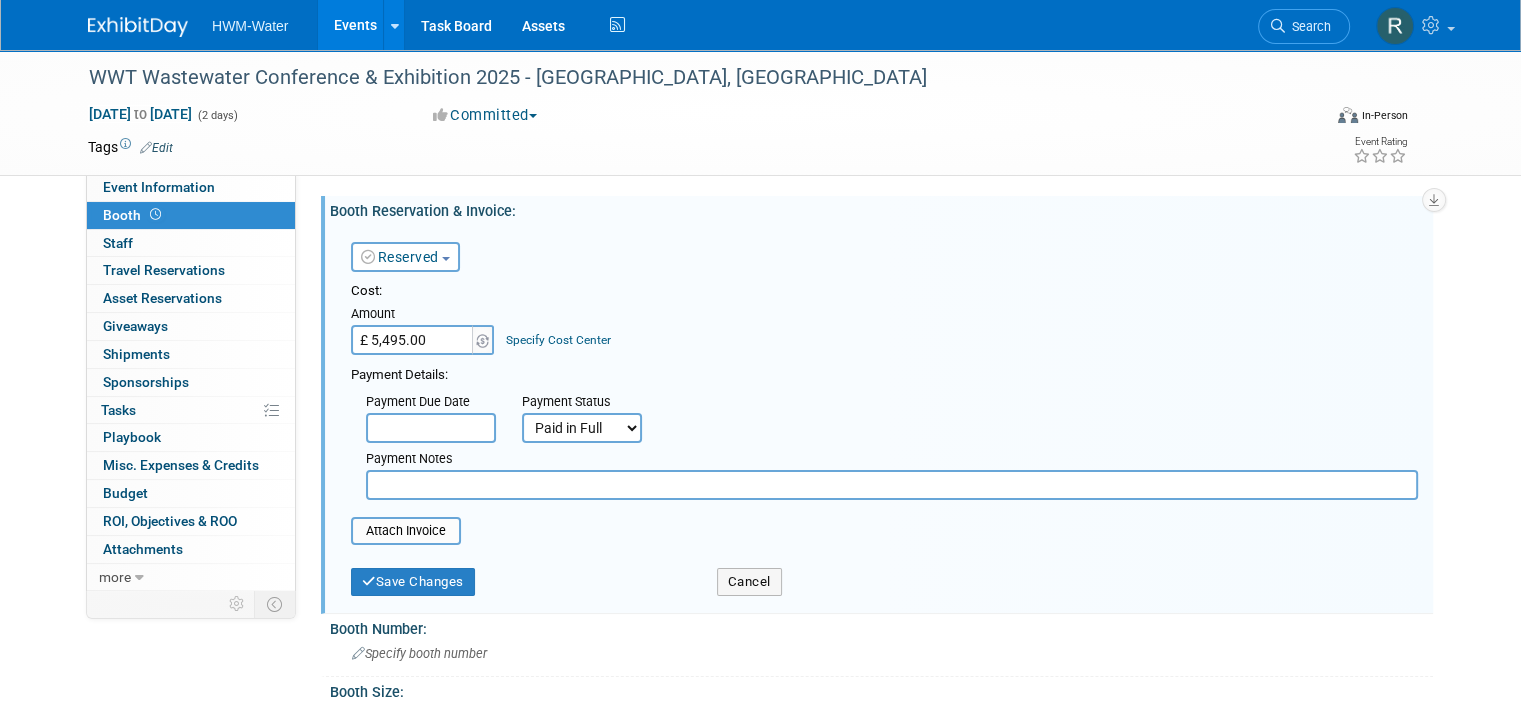 click on "Not Paid Yet
Partially Paid
Paid in Full" at bounding box center [582, 428] 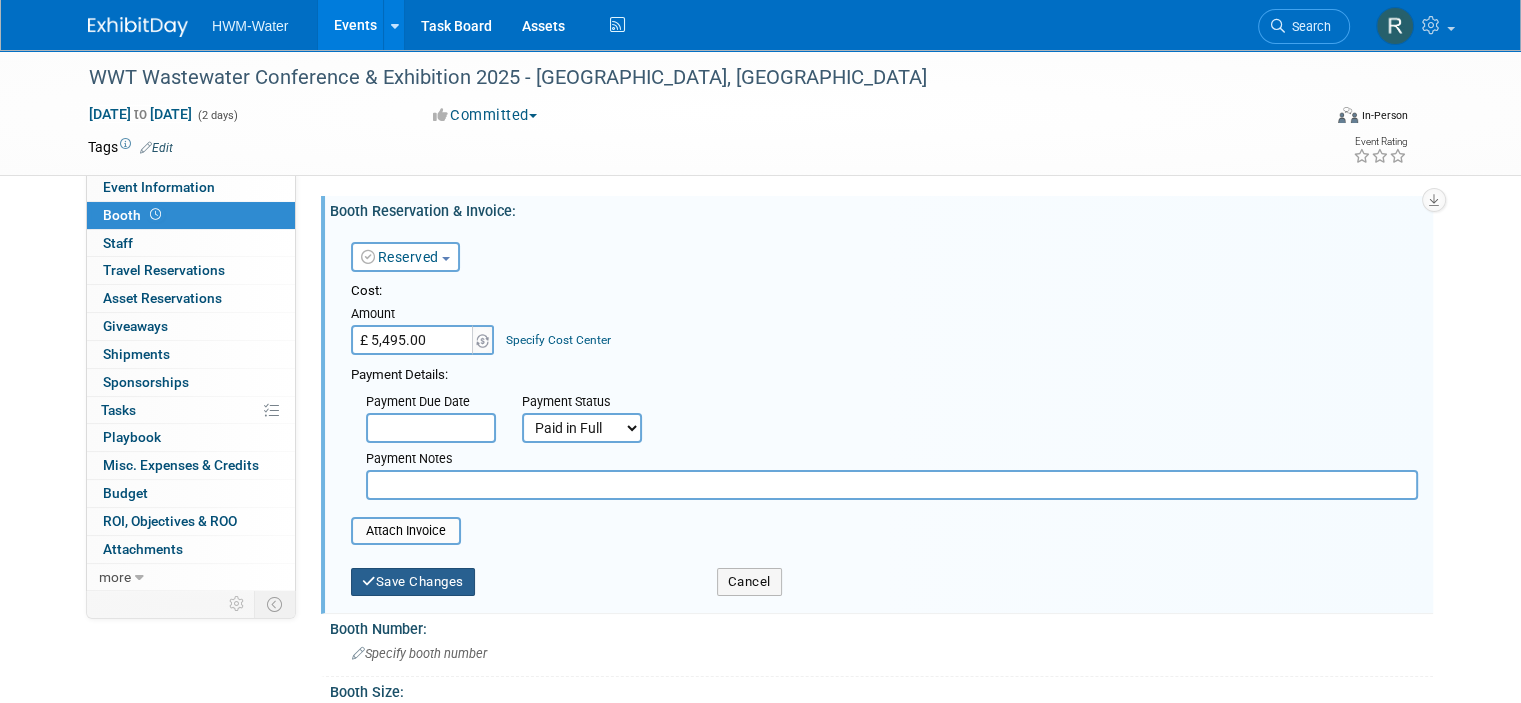 click on "Save Changes" at bounding box center [413, 582] 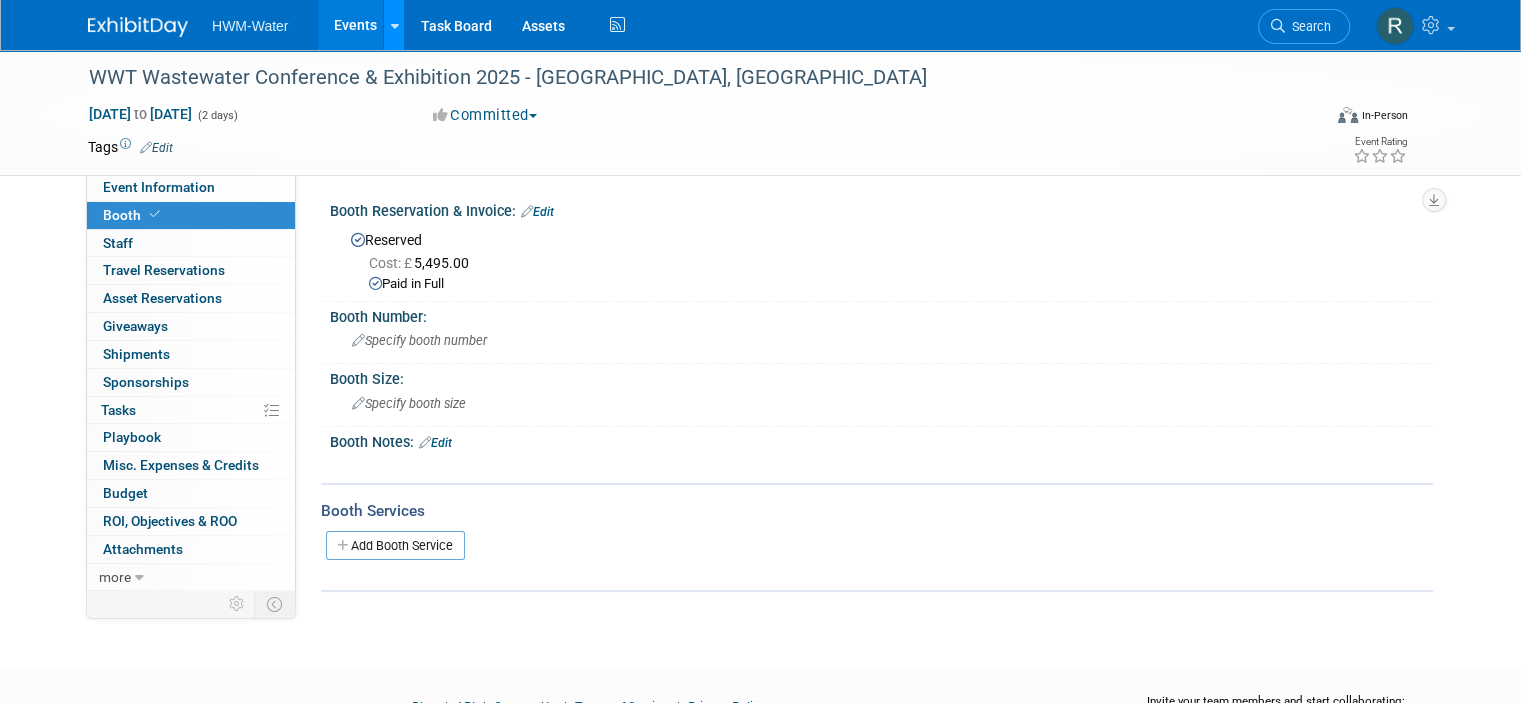 click at bounding box center [393, 25] 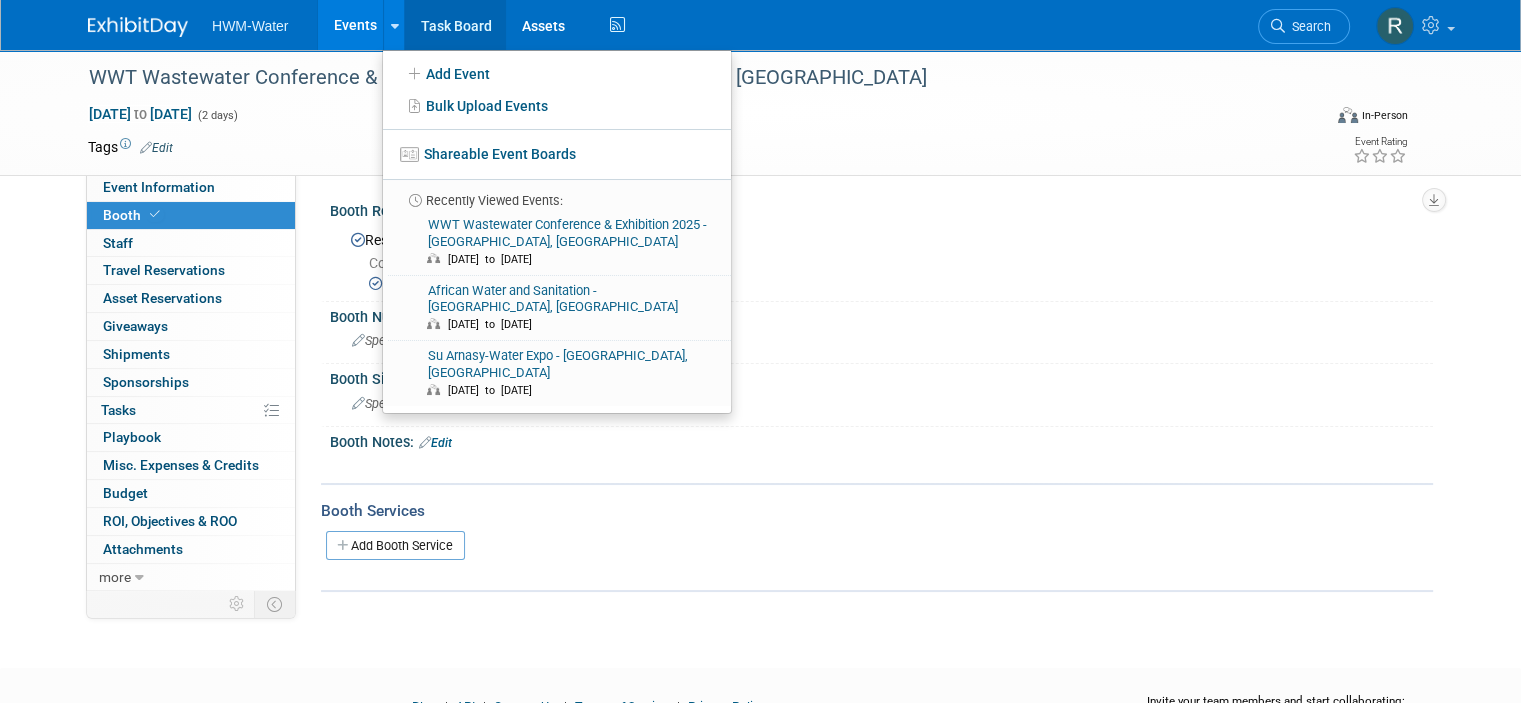 click on "Task Board" at bounding box center (455, 25) 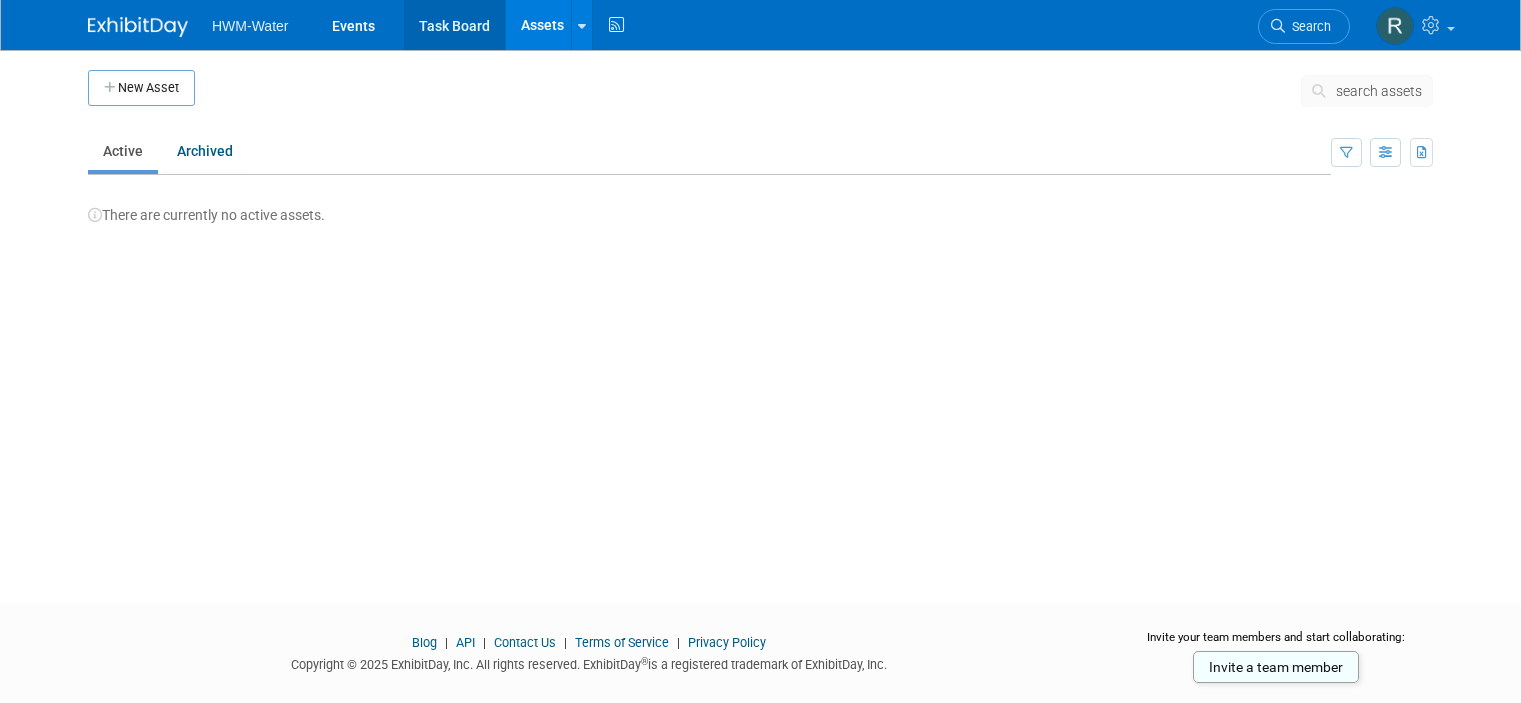 scroll, scrollTop: 0, scrollLeft: 0, axis: both 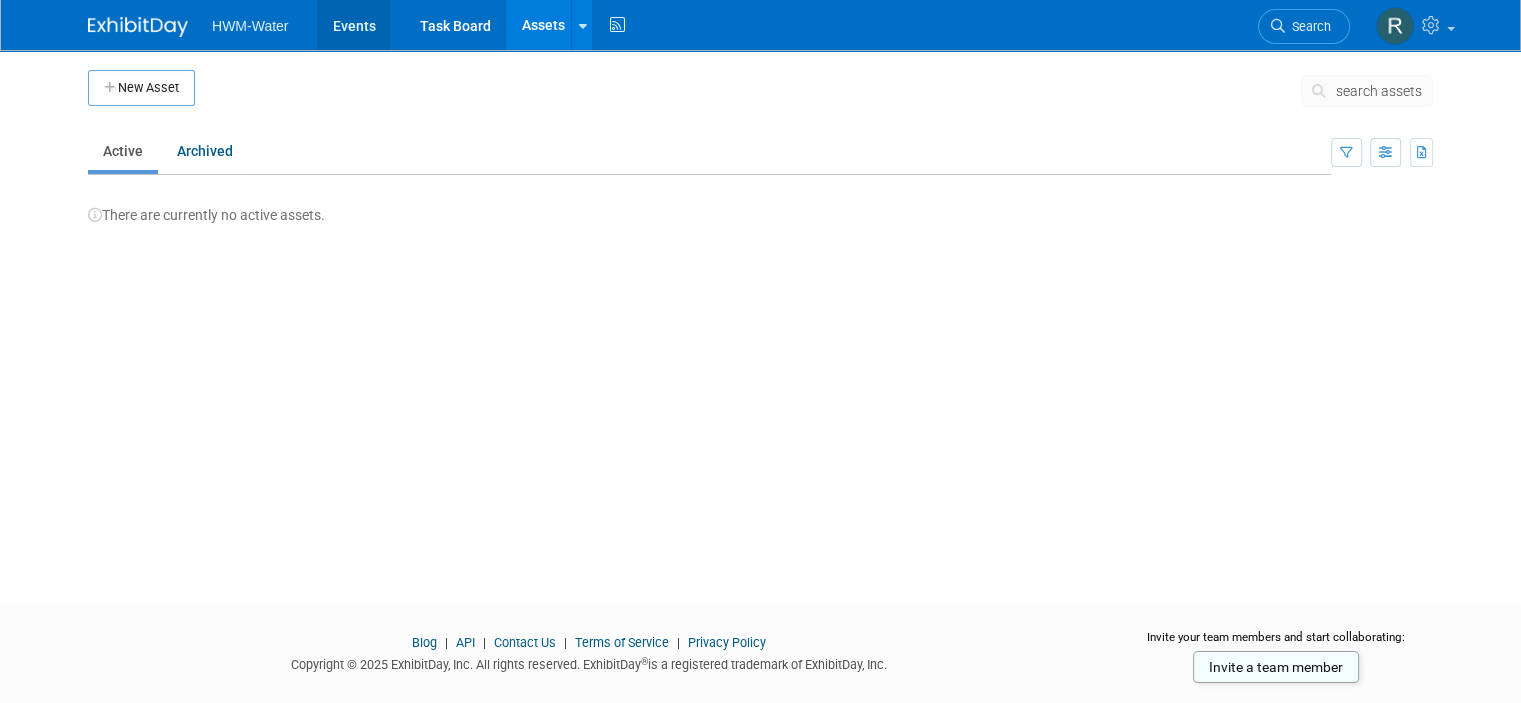 click on "Events" at bounding box center (353, 25) 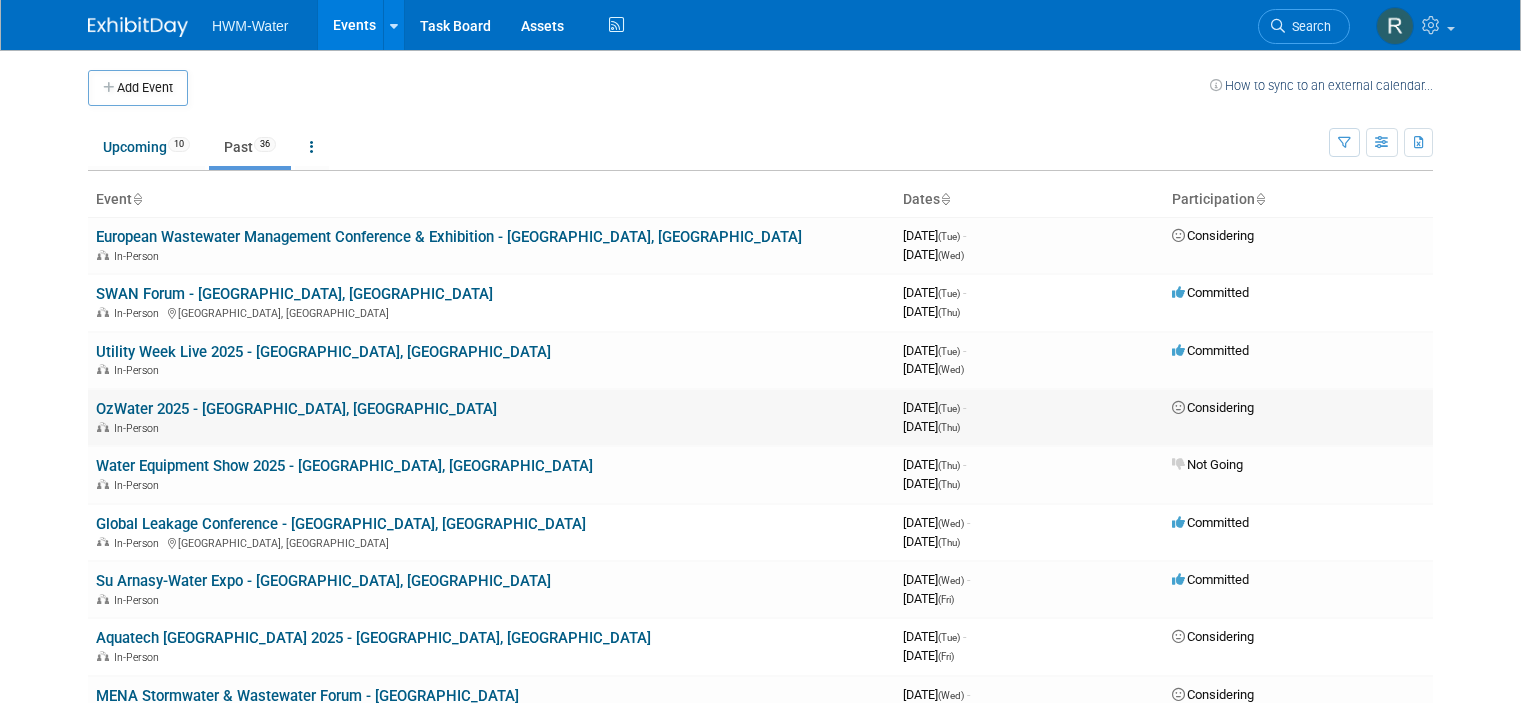 scroll, scrollTop: 0, scrollLeft: 0, axis: both 